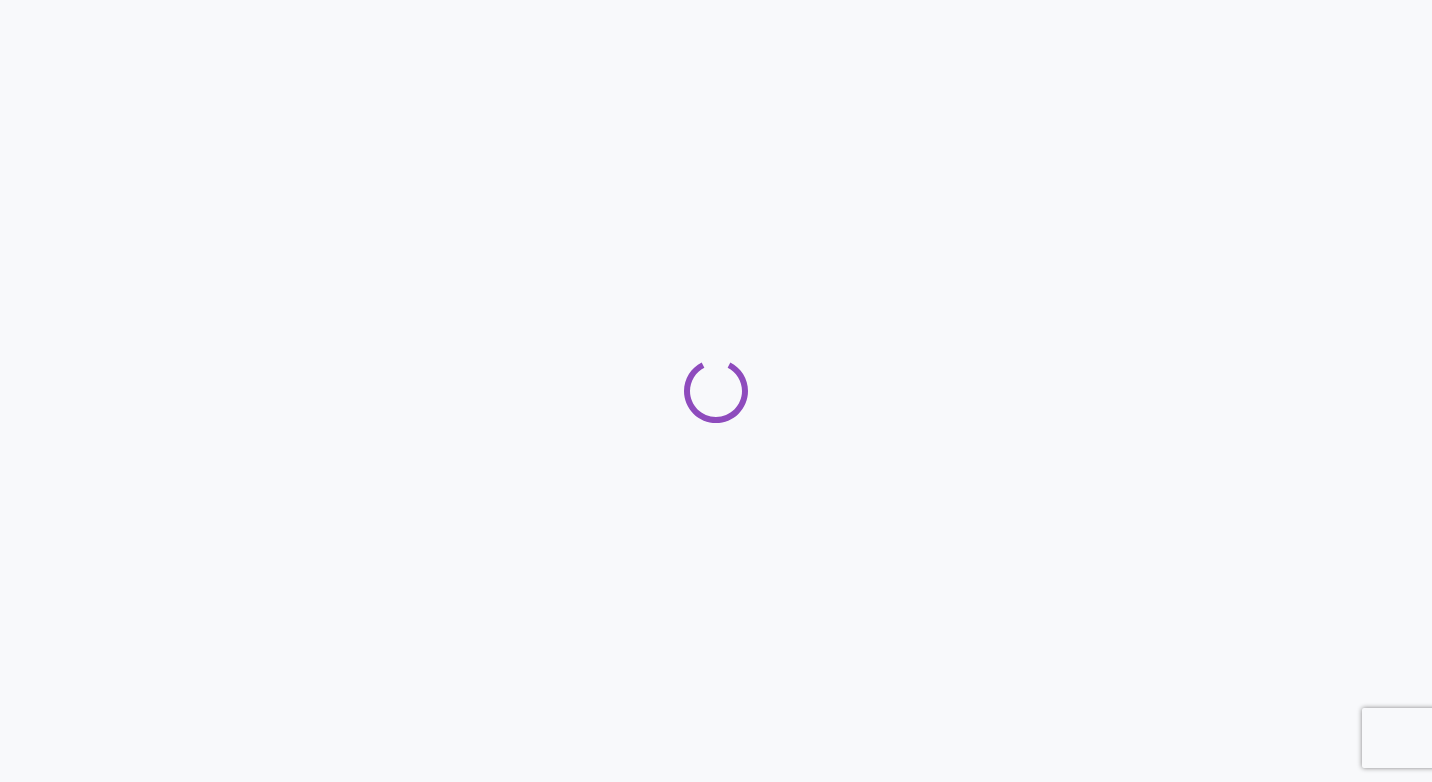 scroll, scrollTop: 0, scrollLeft: 0, axis: both 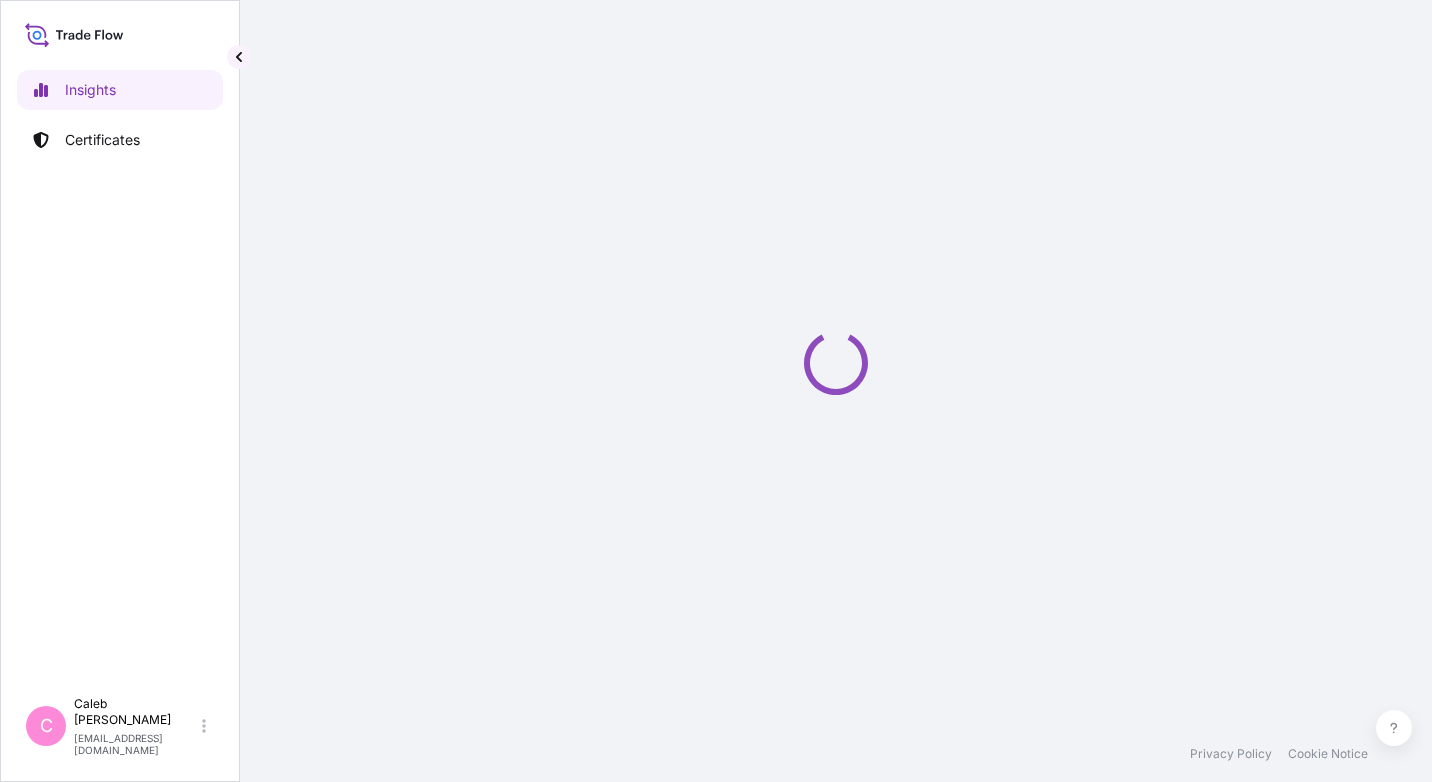 select on "2025" 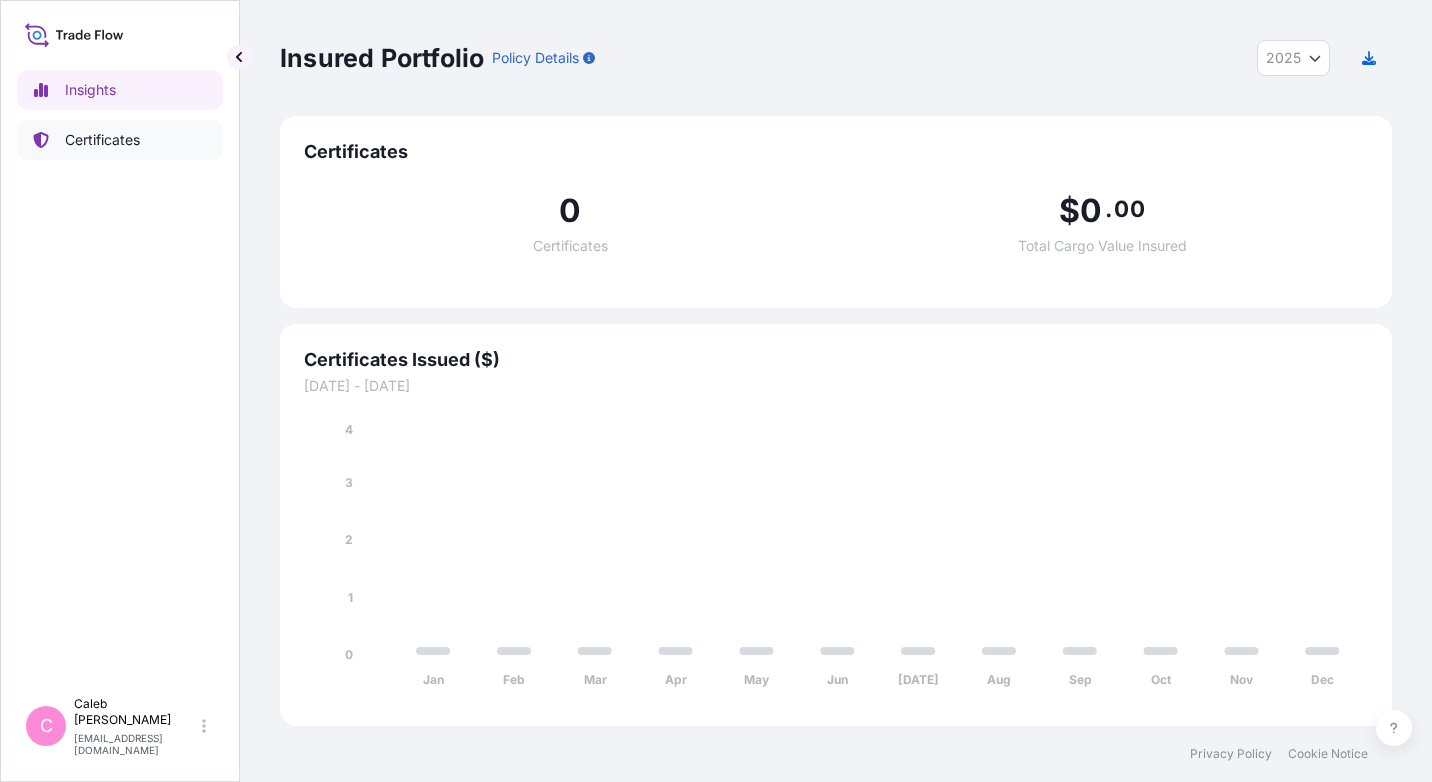 click on "Certificates" at bounding box center [102, 140] 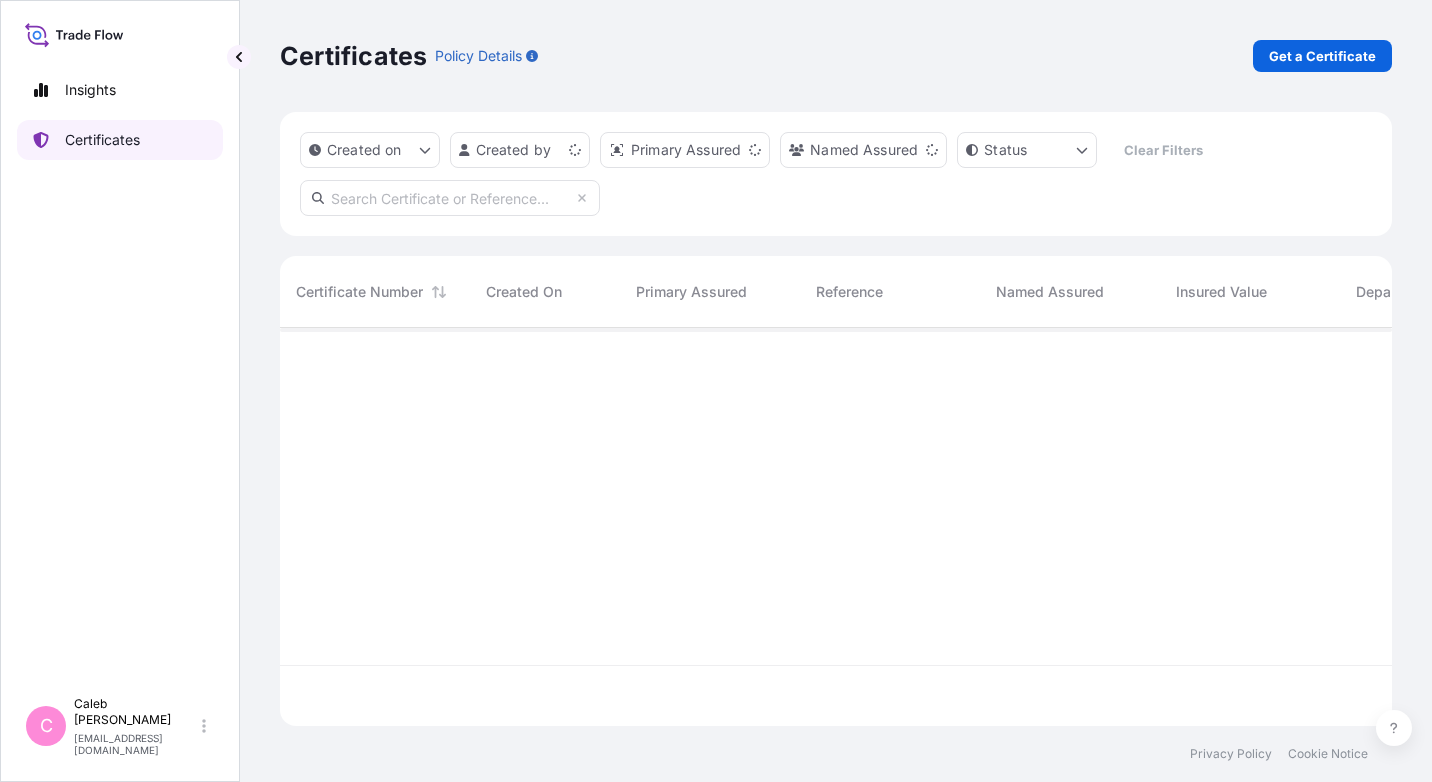 scroll, scrollTop: 16, scrollLeft: 16, axis: both 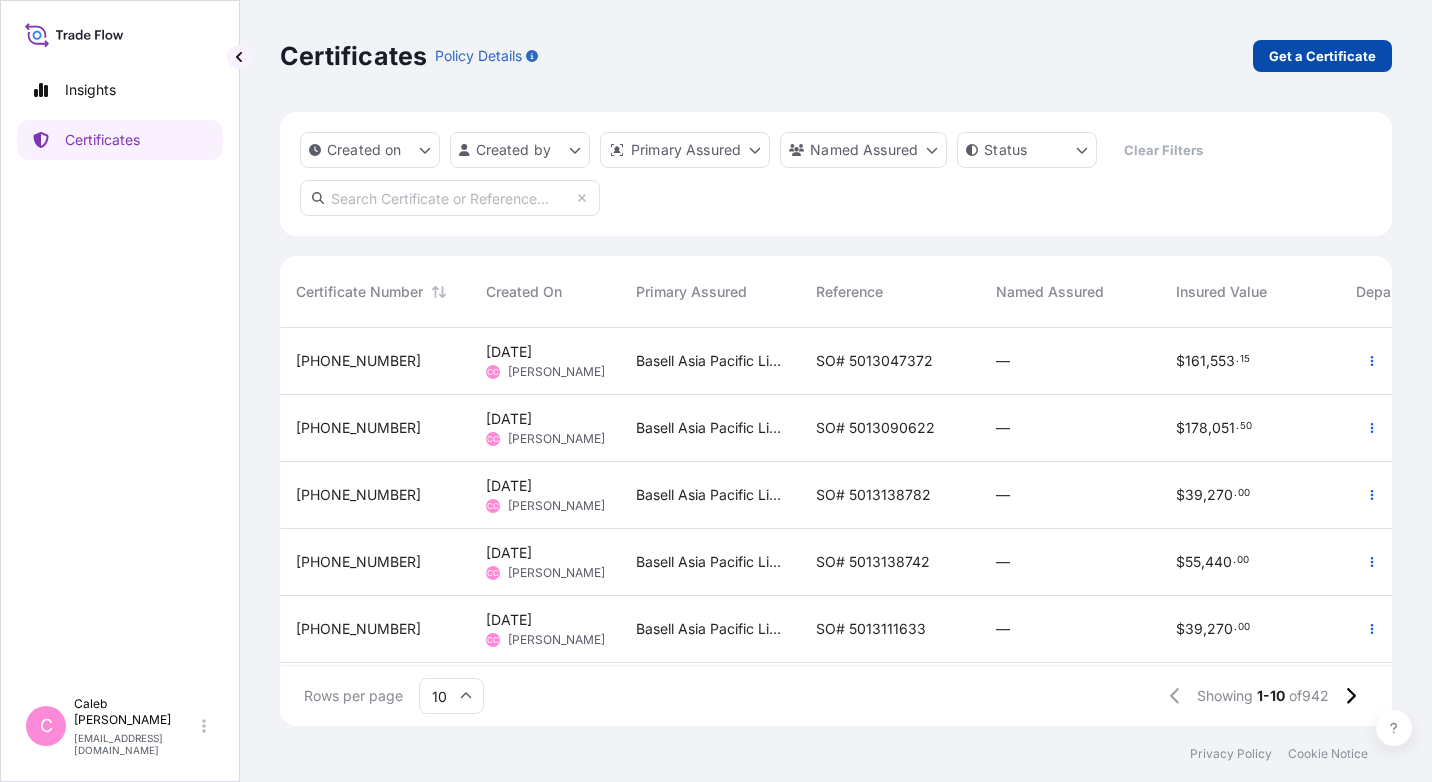 click on "Get a Certificate" at bounding box center (1322, 56) 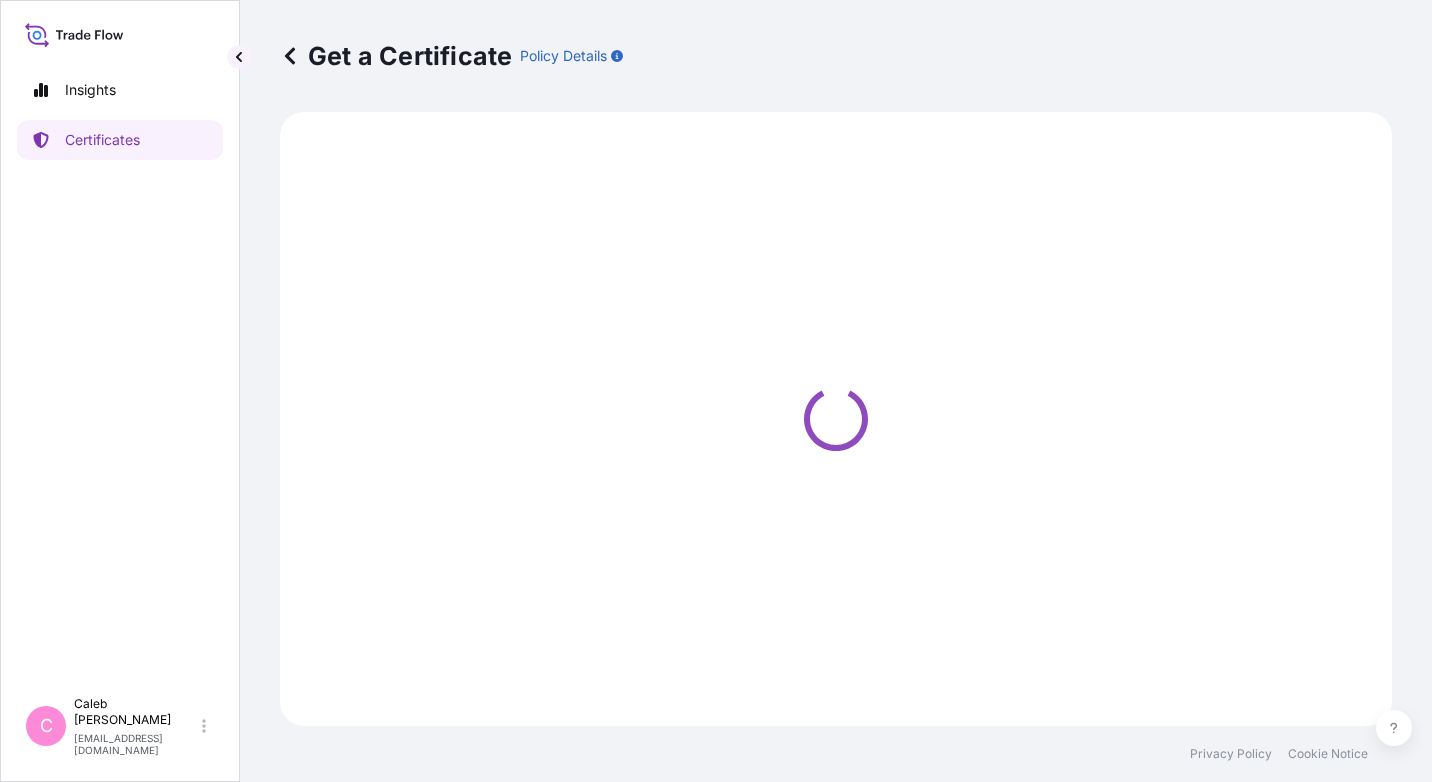 select on "Sea" 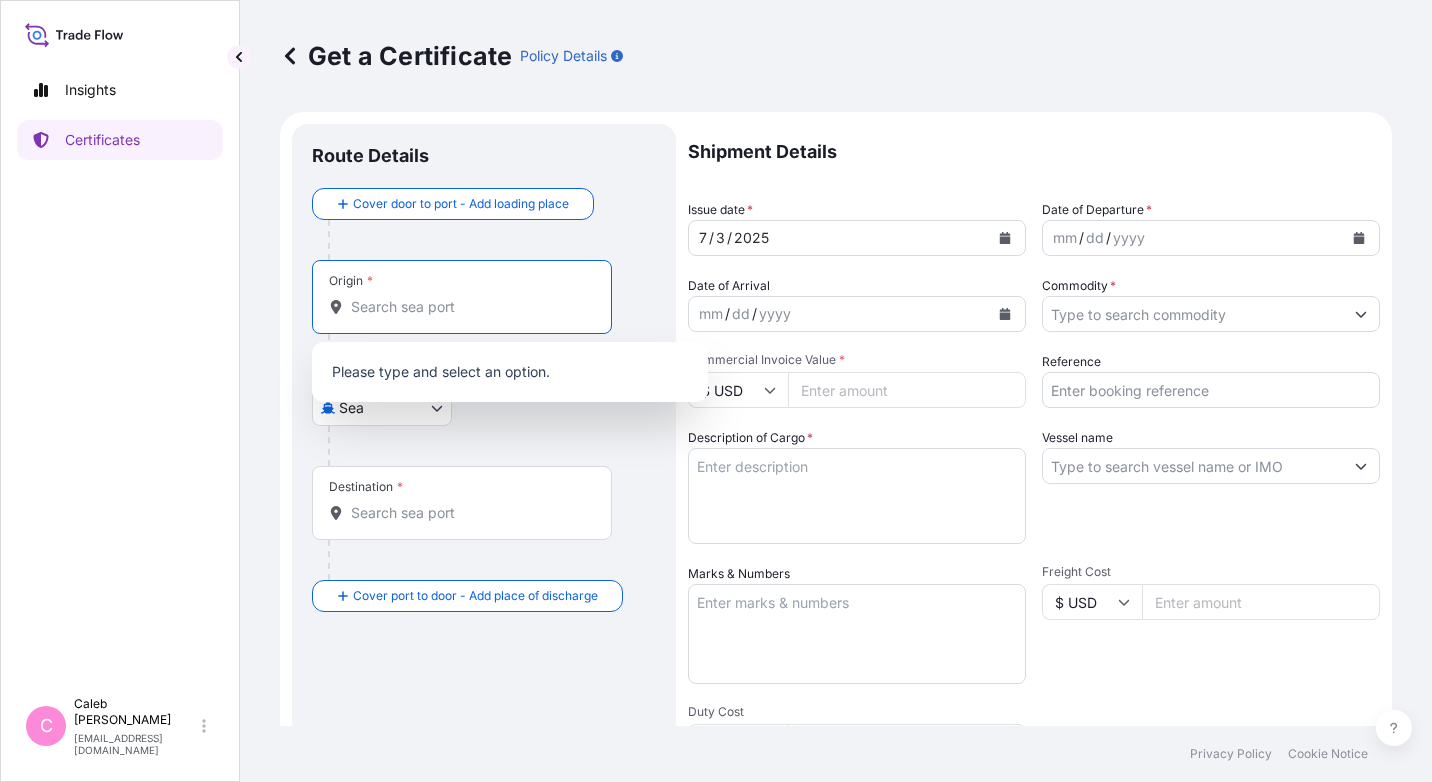 click on "Origin *" at bounding box center (469, 307) 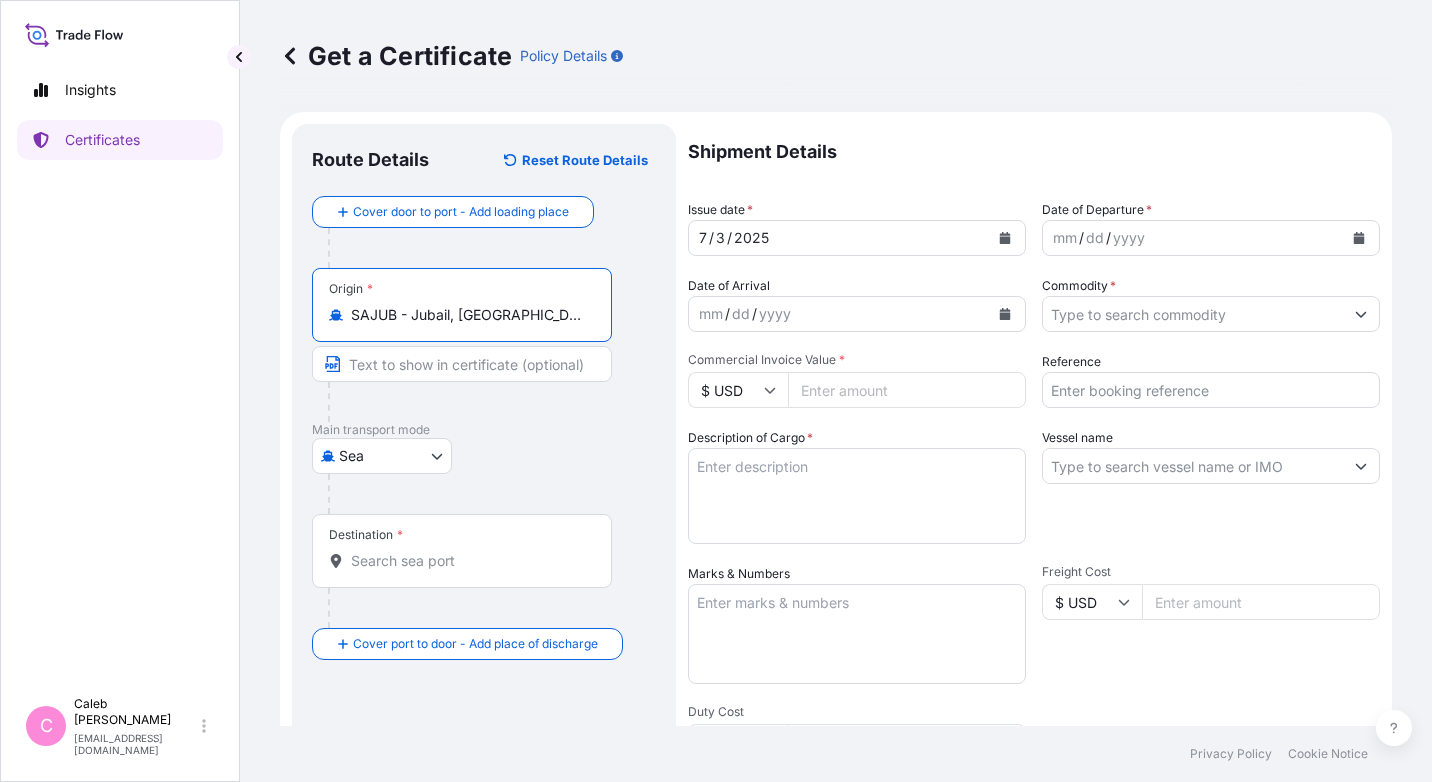 type on "SAJUB - Jubail, [GEOGRAPHIC_DATA]" 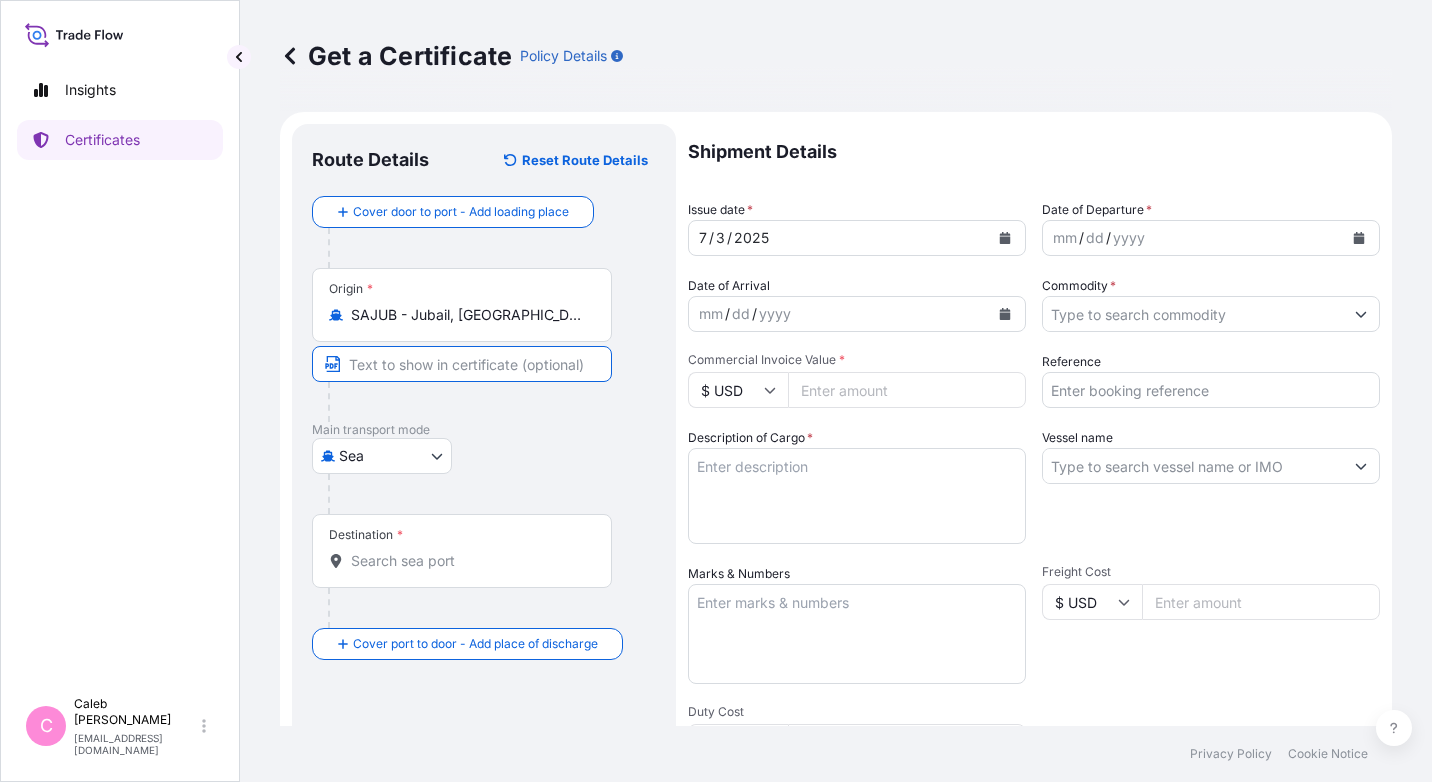 paste on "JUBAIL, [GEOGRAPHIC_DATA]" 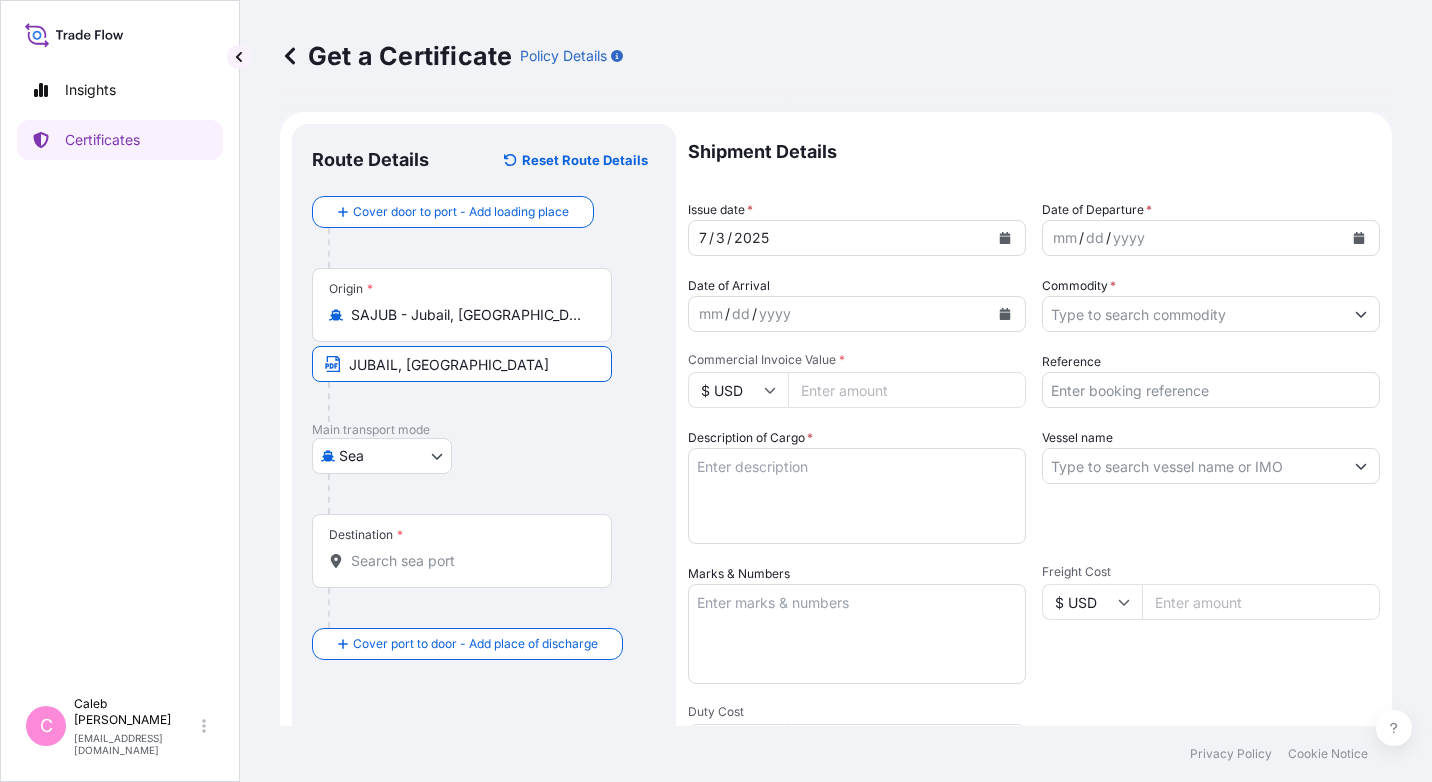 type on "JUBAIL, [GEOGRAPHIC_DATA]" 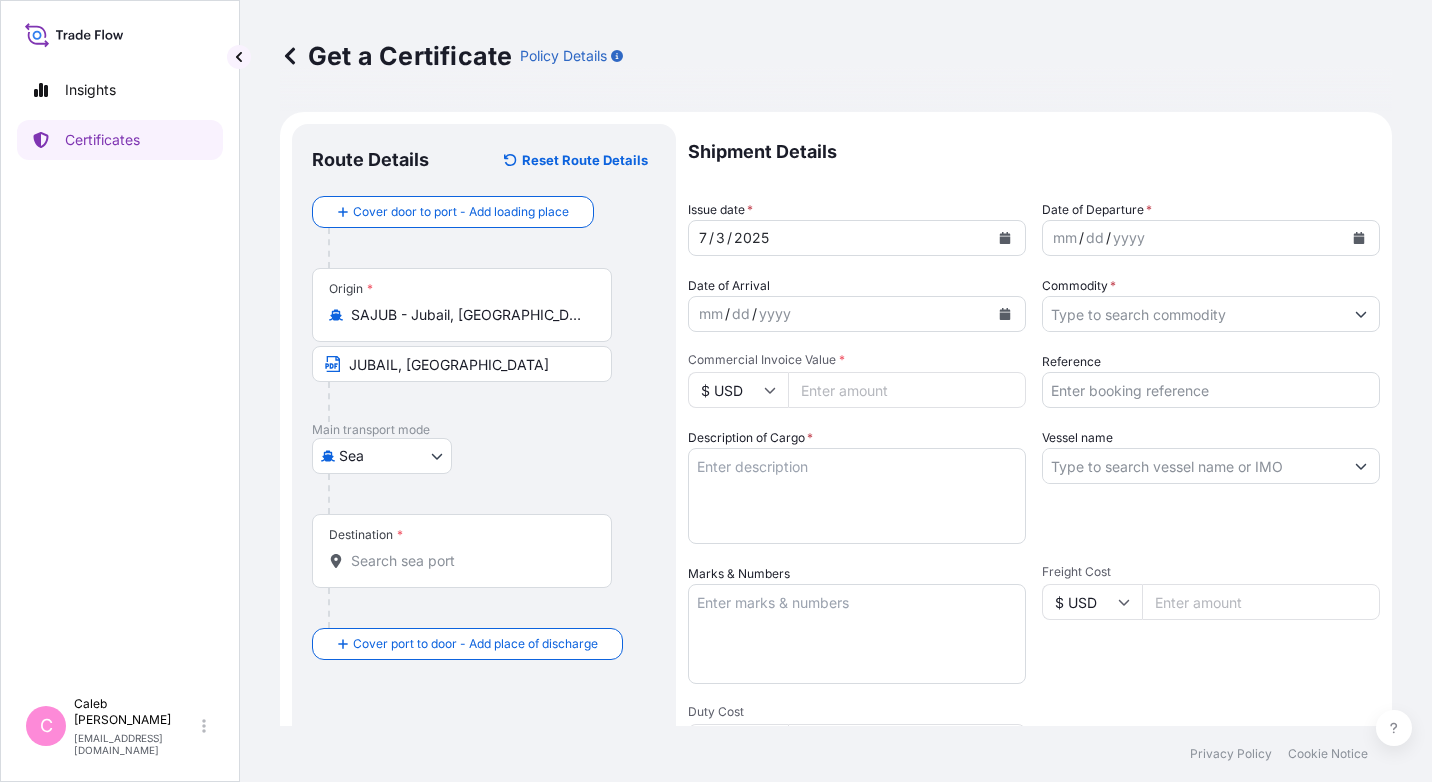 click on "Destination *" at bounding box center (469, 561) 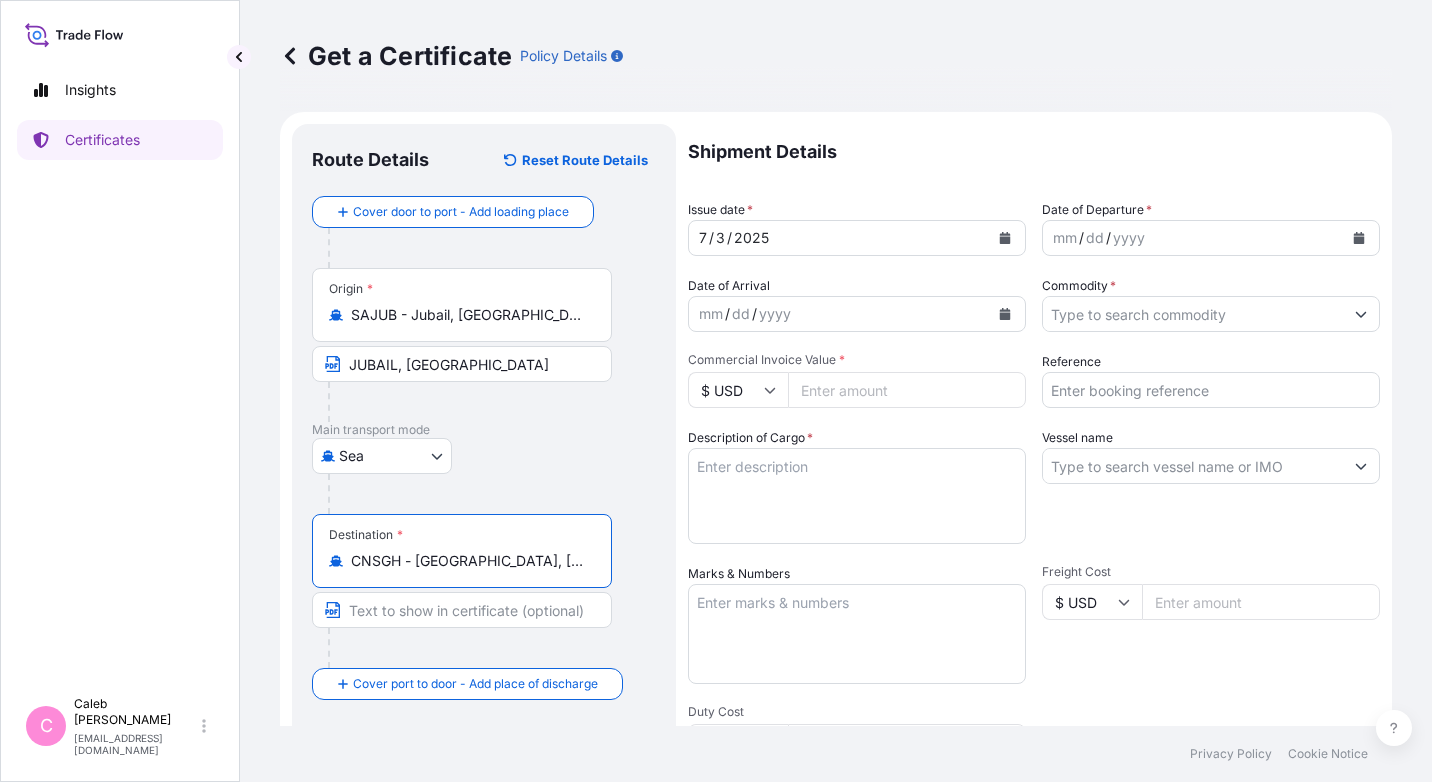 type on "CNSGH - [GEOGRAPHIC_DATA], [GEOGRAPHIC_DATA]" 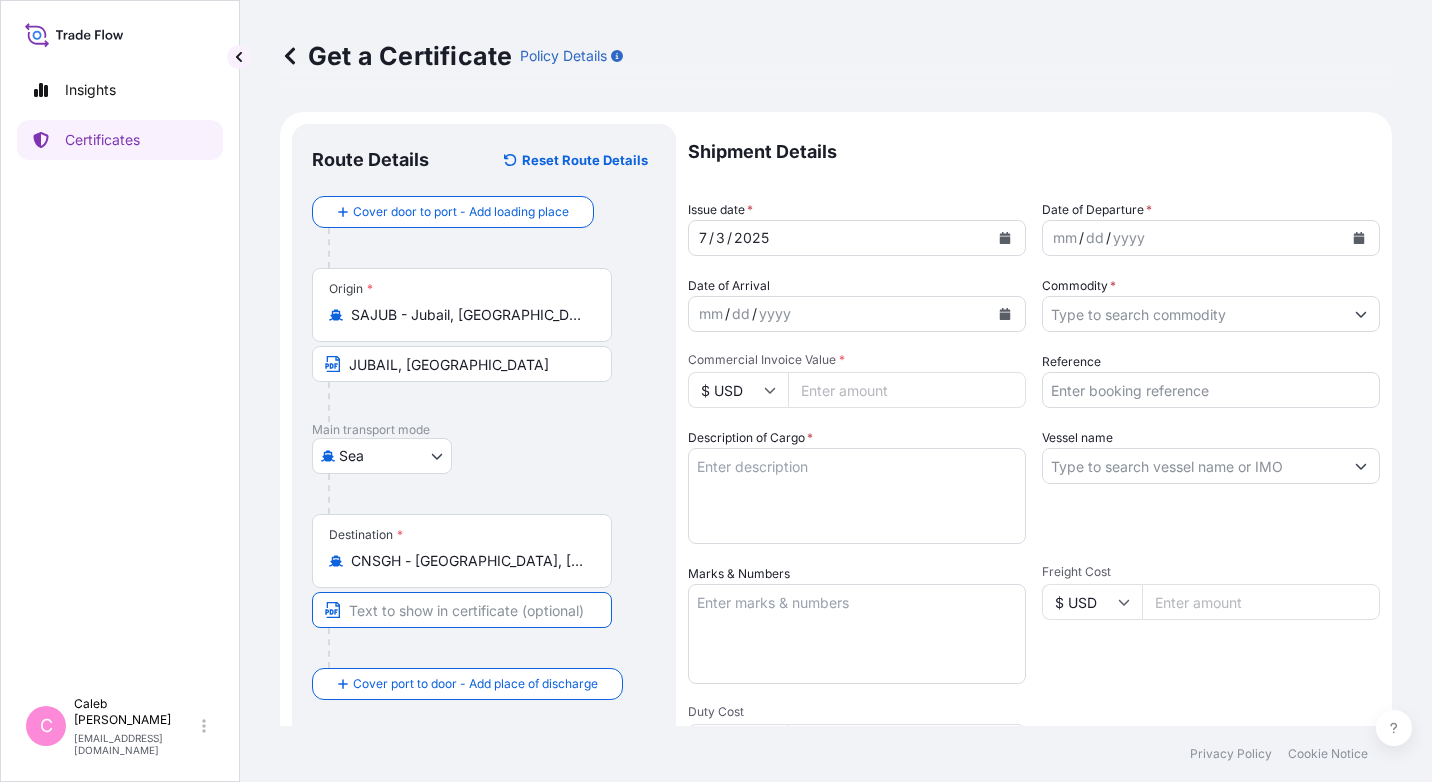click at bounding box center [462, 610] 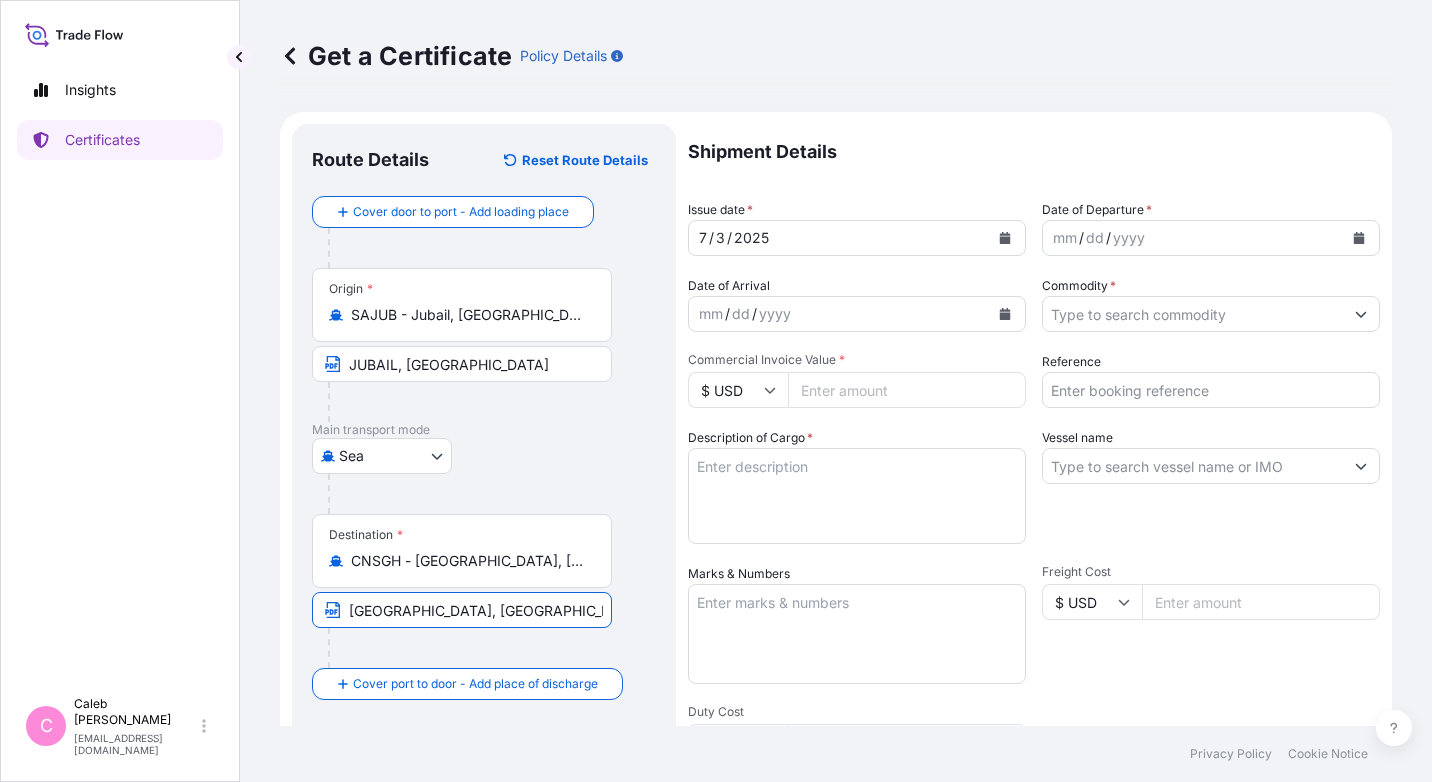 type on "[GEOGRAPHIC_DATA], [GEOGRAPHIC_DATA]" 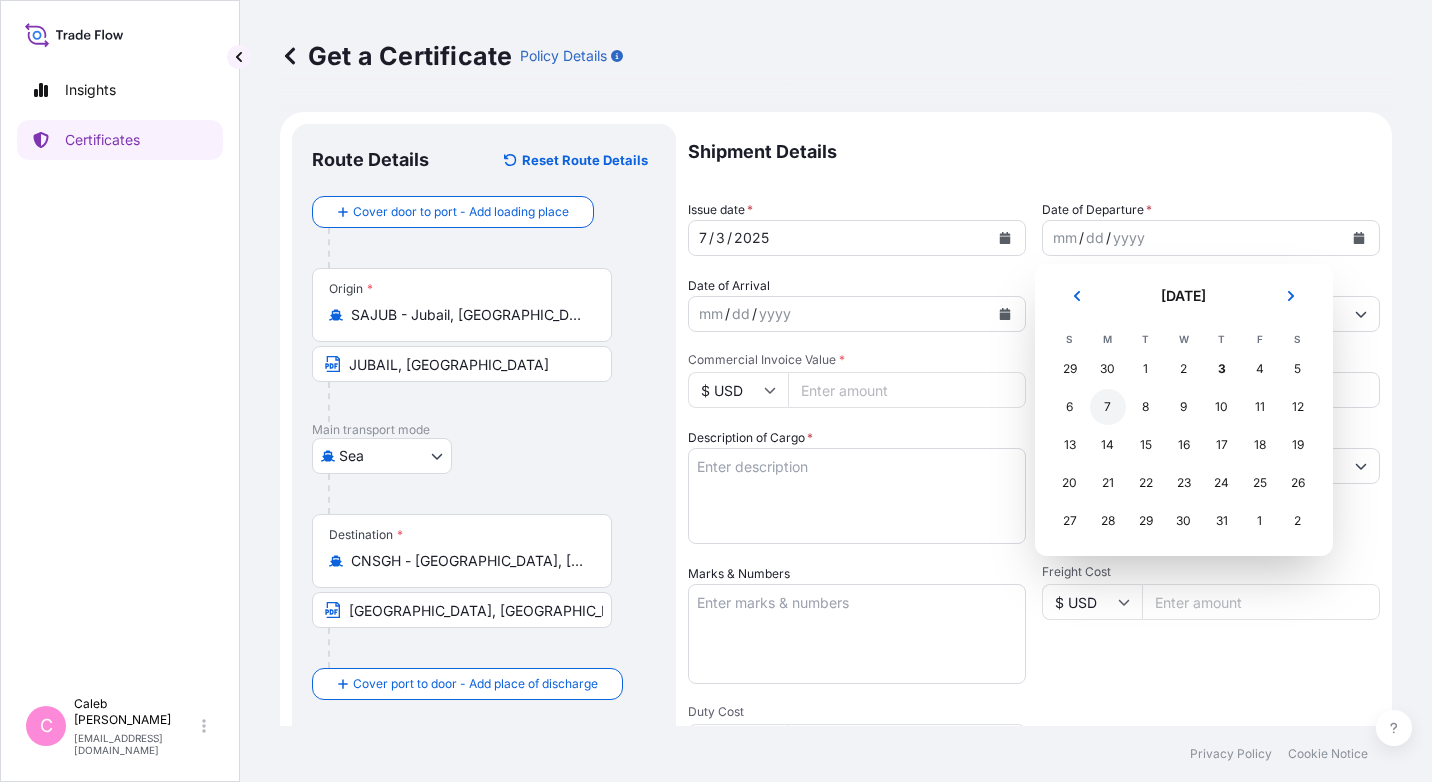 click on "7" at bounding box center (1108, 407) 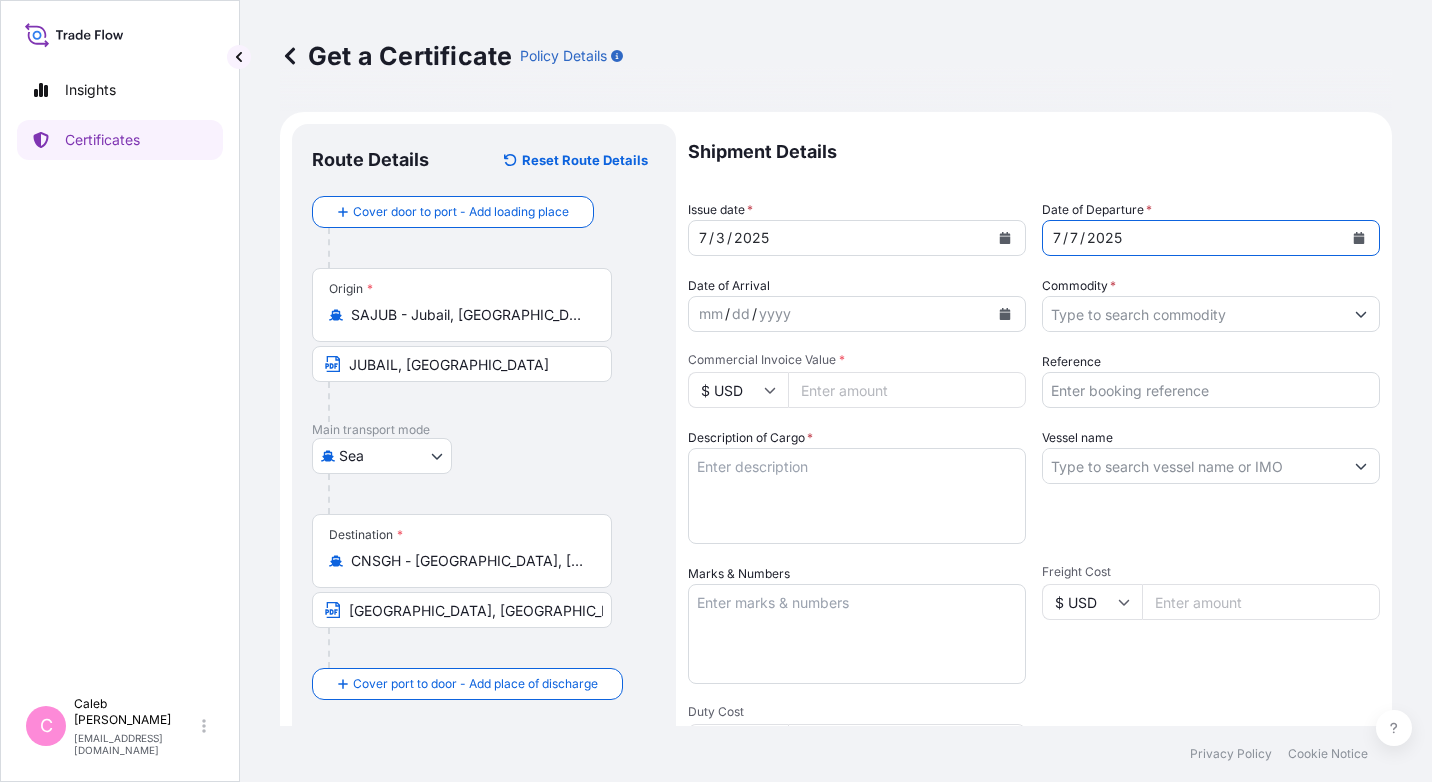 click 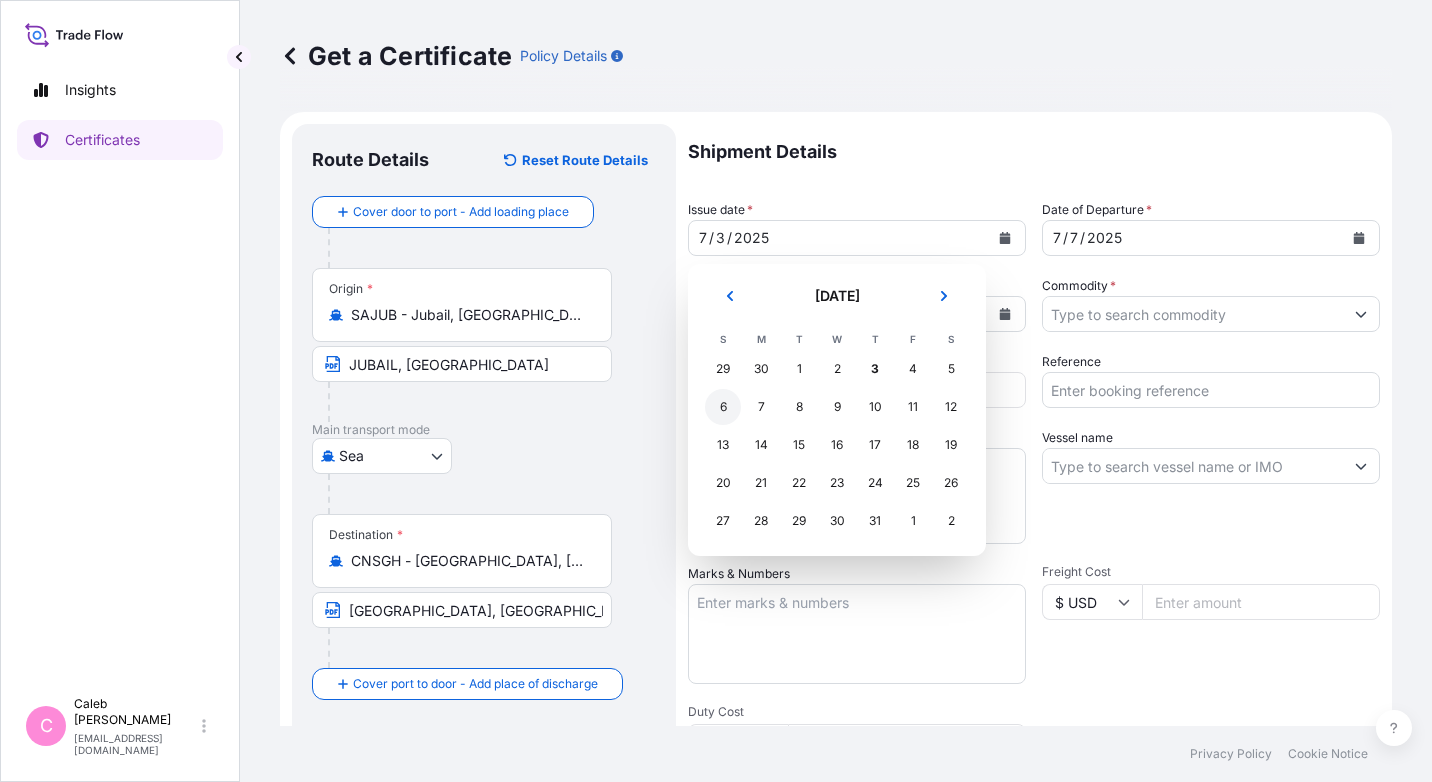 click on "6" at bounding box center (723, 407) 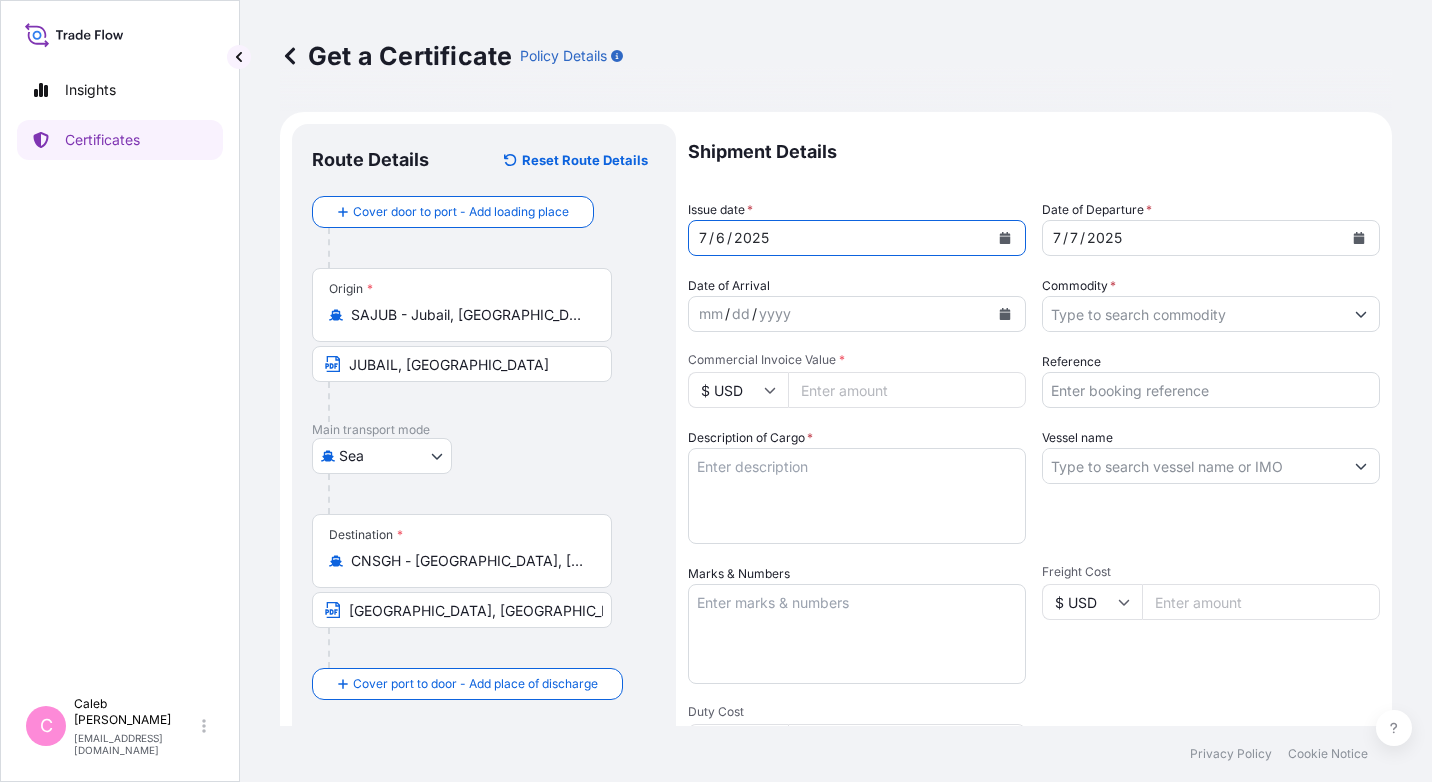 click on "Commodity *" at bounding box center (1193, 314) 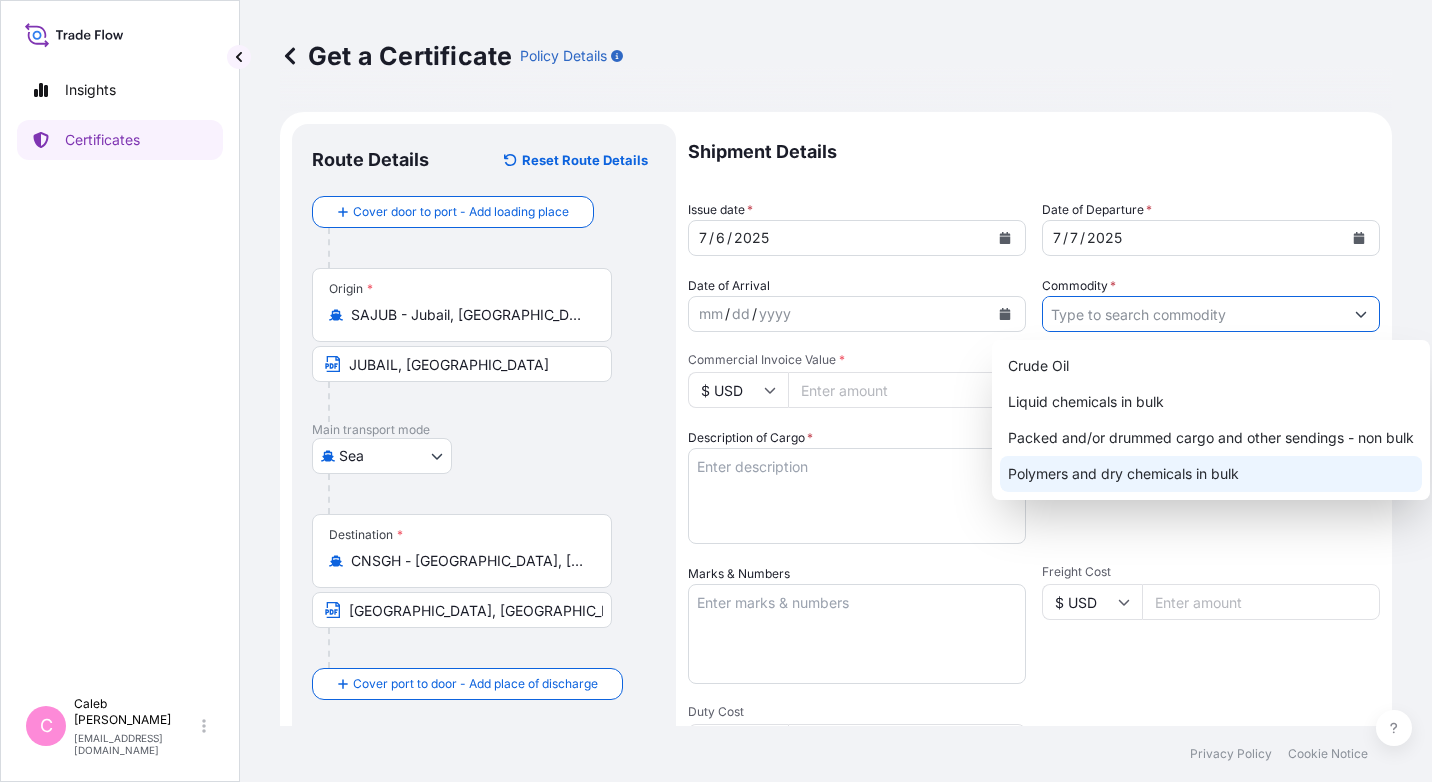 click on "Polymers and dry chemicals in bulk" at bounding box center [1211, 474] 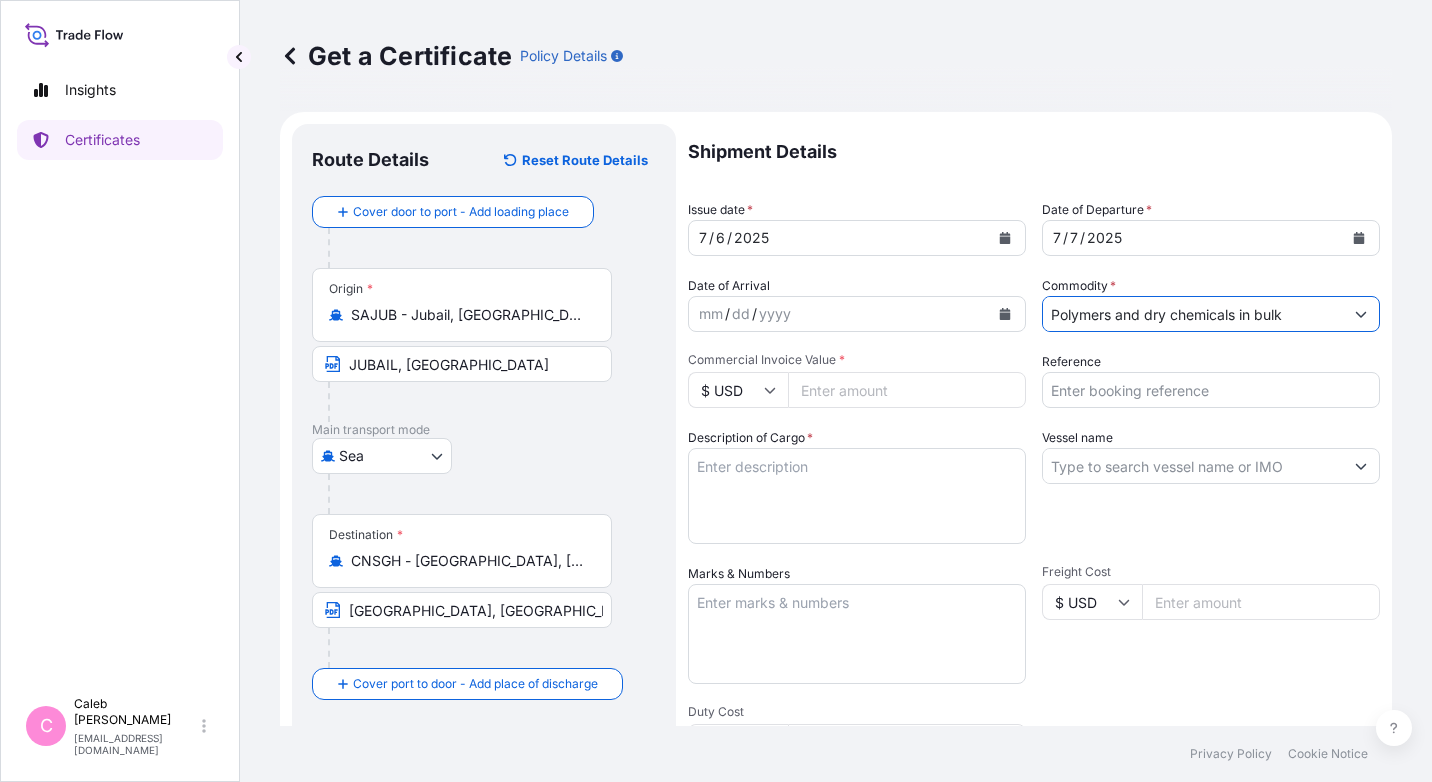 click on "Commercial Invoice Value    *" at bounding box center [907, 390] 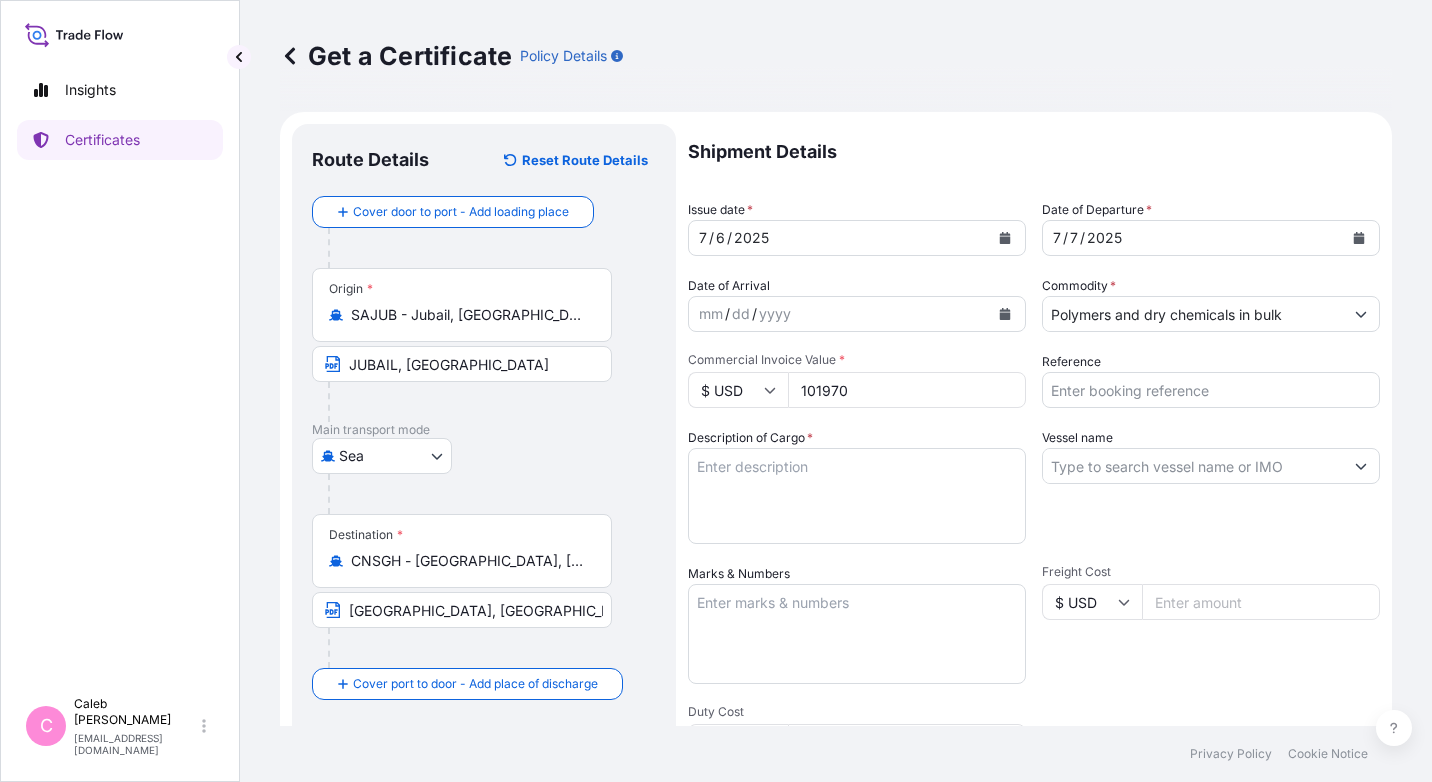 type on "101970" 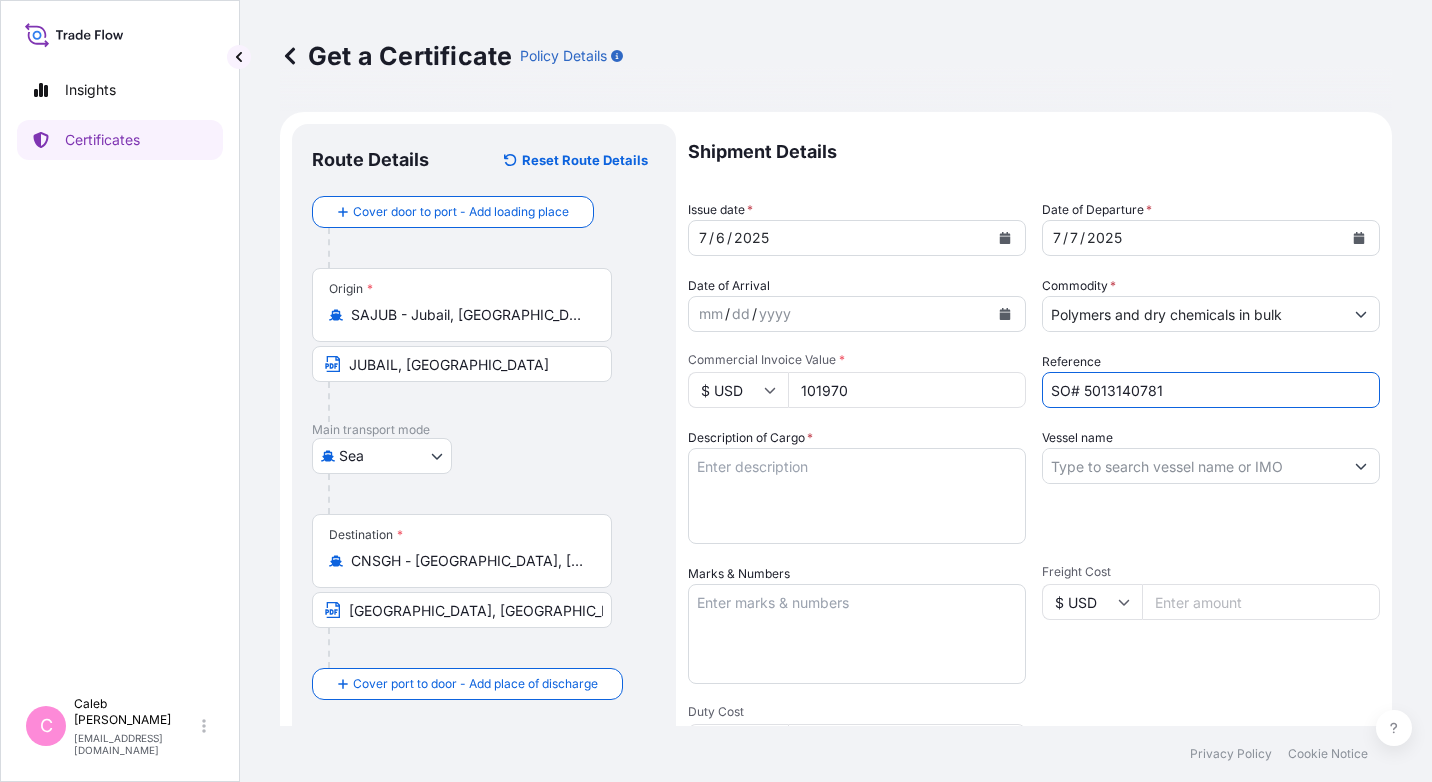 type on "SO# 5013140781" 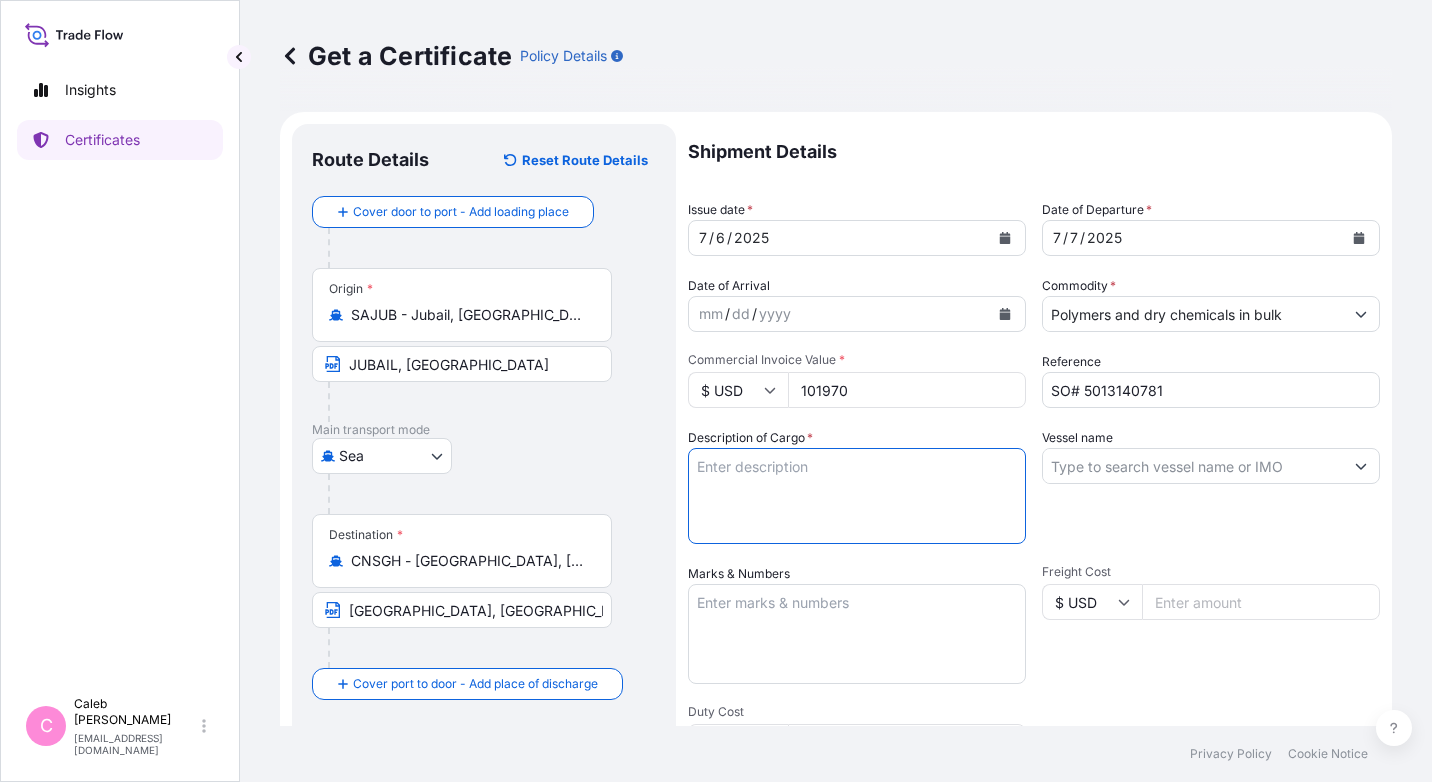 click on "Description of Cargo *" at bounding box center (857, 496) 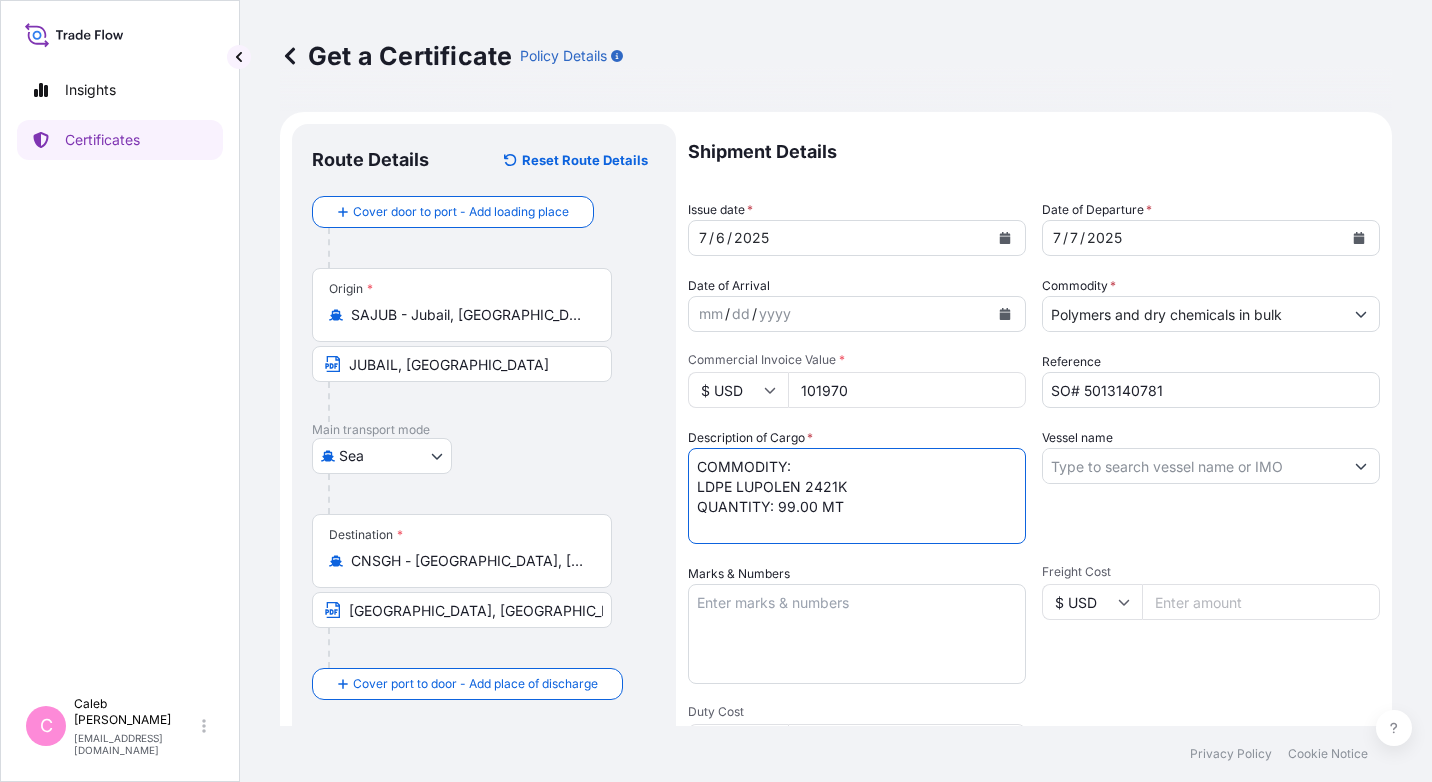 click on "COMMODITY:
LDPE LUPOLEN 2421K
QUANTITY: 99.00 MT" at bounding box center (857, 496) 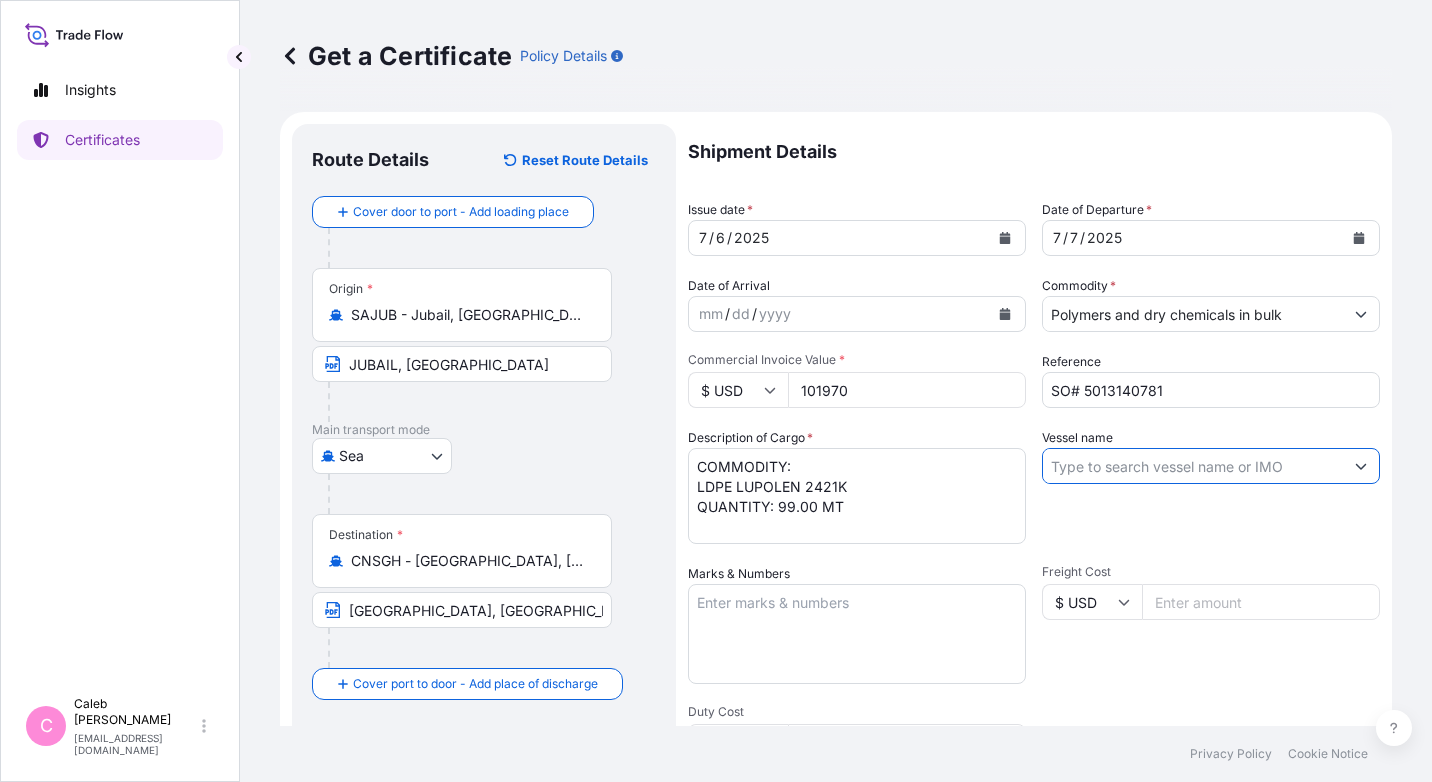 click on "Vessel name" at bounding box center [1193, 466] 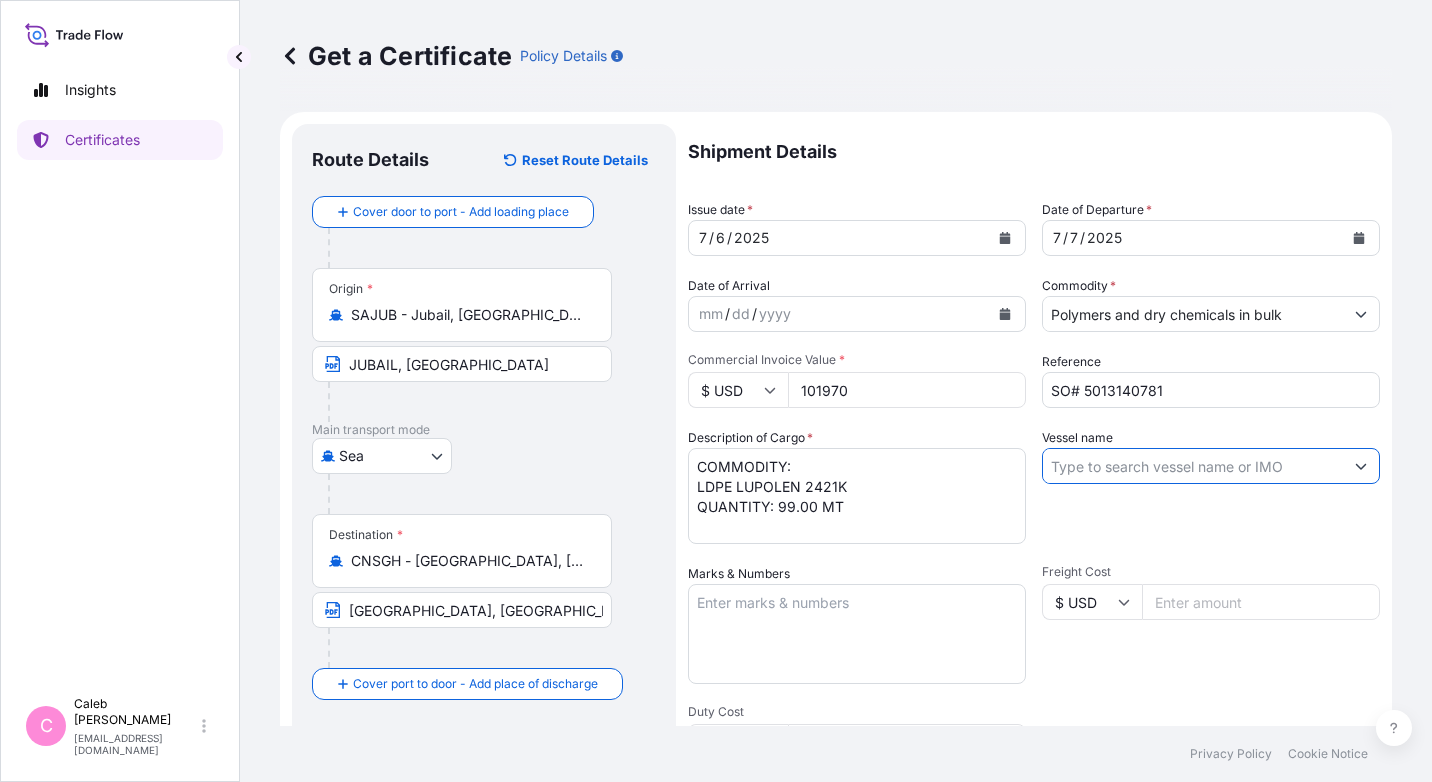 paste on "HMM HANBADA V.0015E" 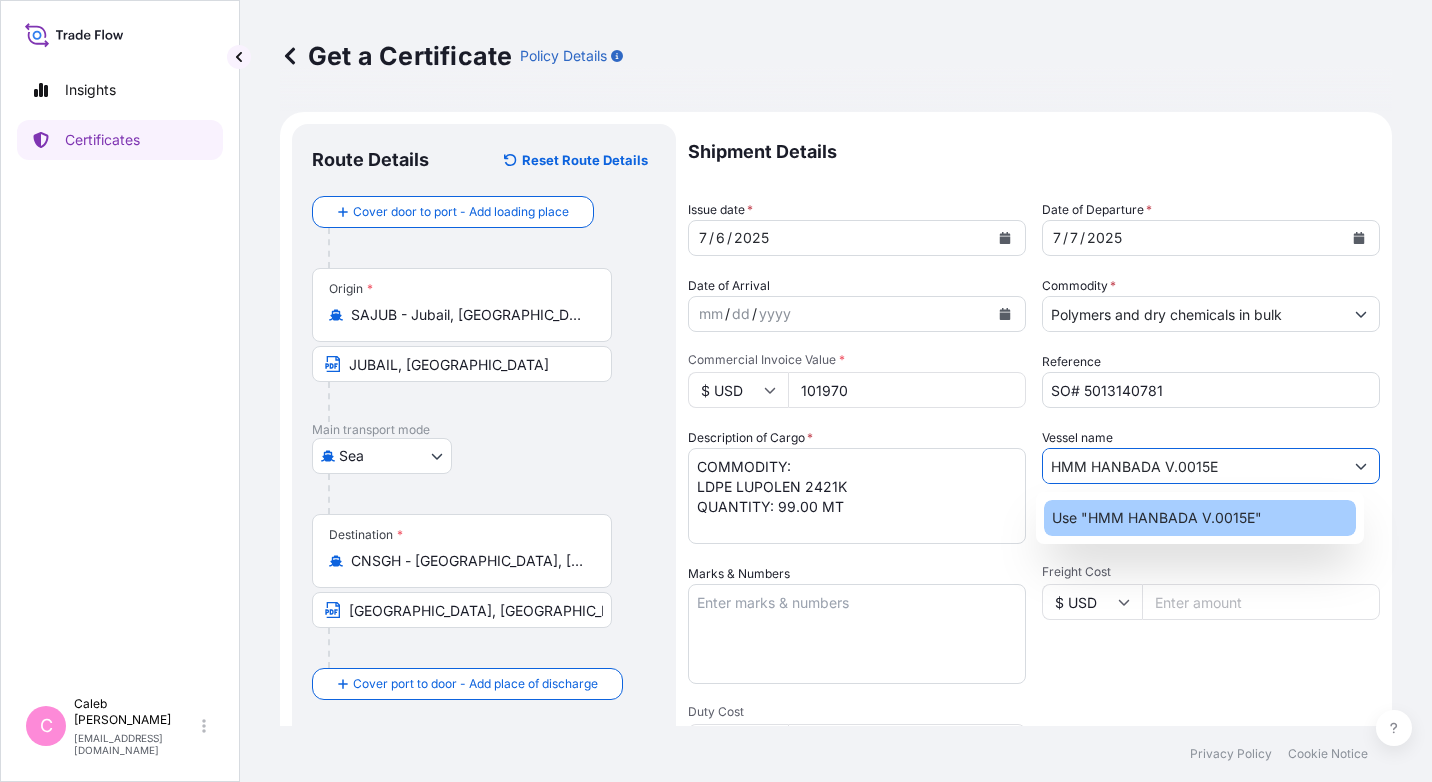 click on "Use "HMM HANBADA V.0015E"" 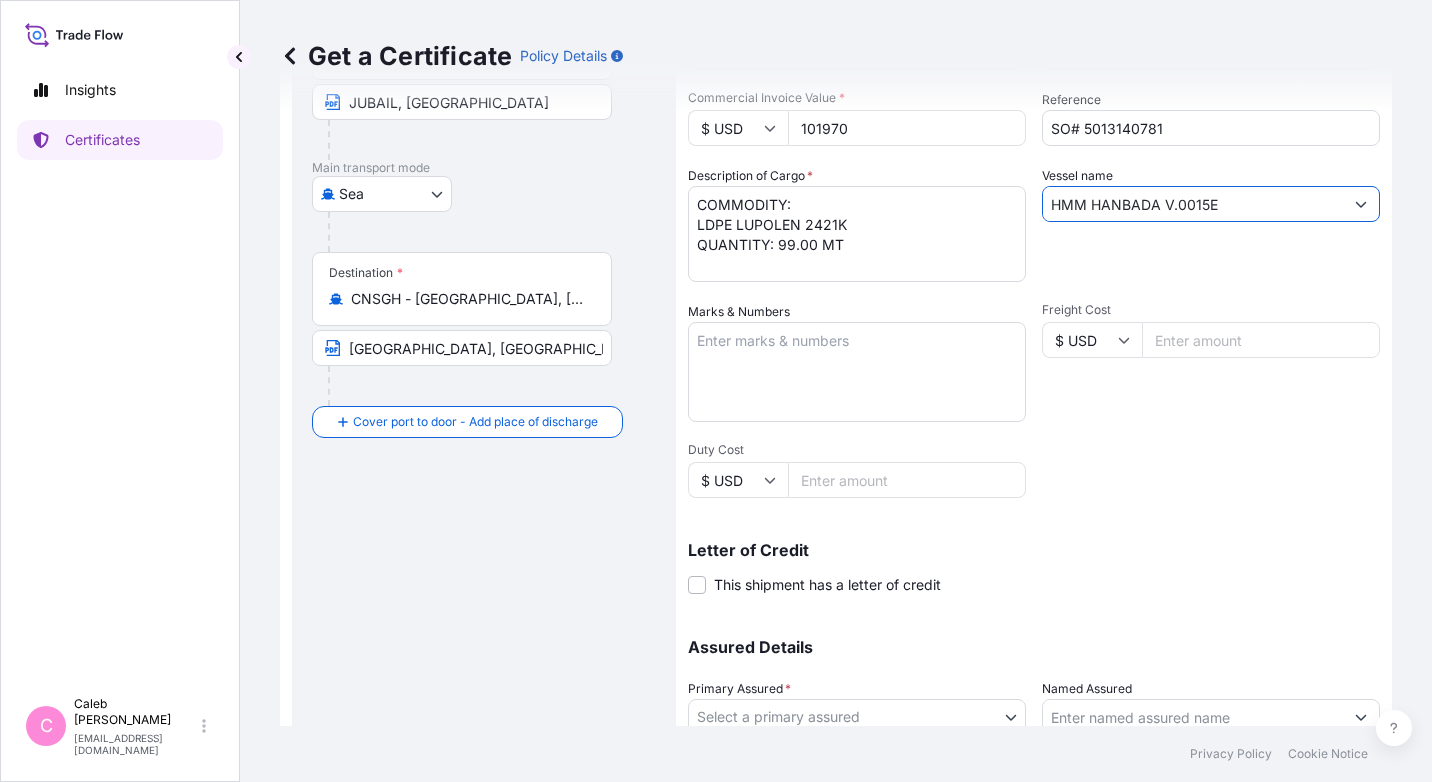 scroll, scrollTop: 299, scrollLeft: 0, axis: vertical 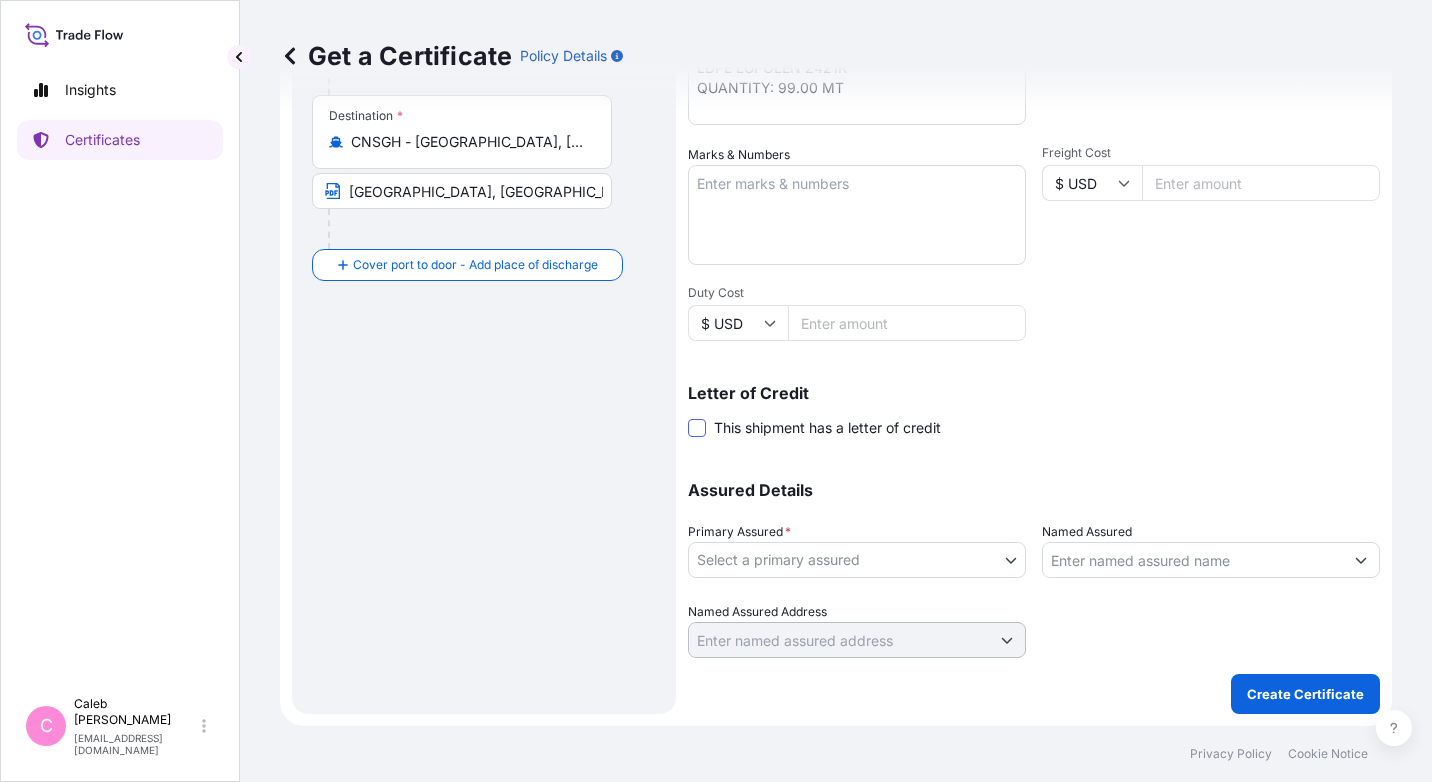 type on "HMM HANBADA V.0015E" 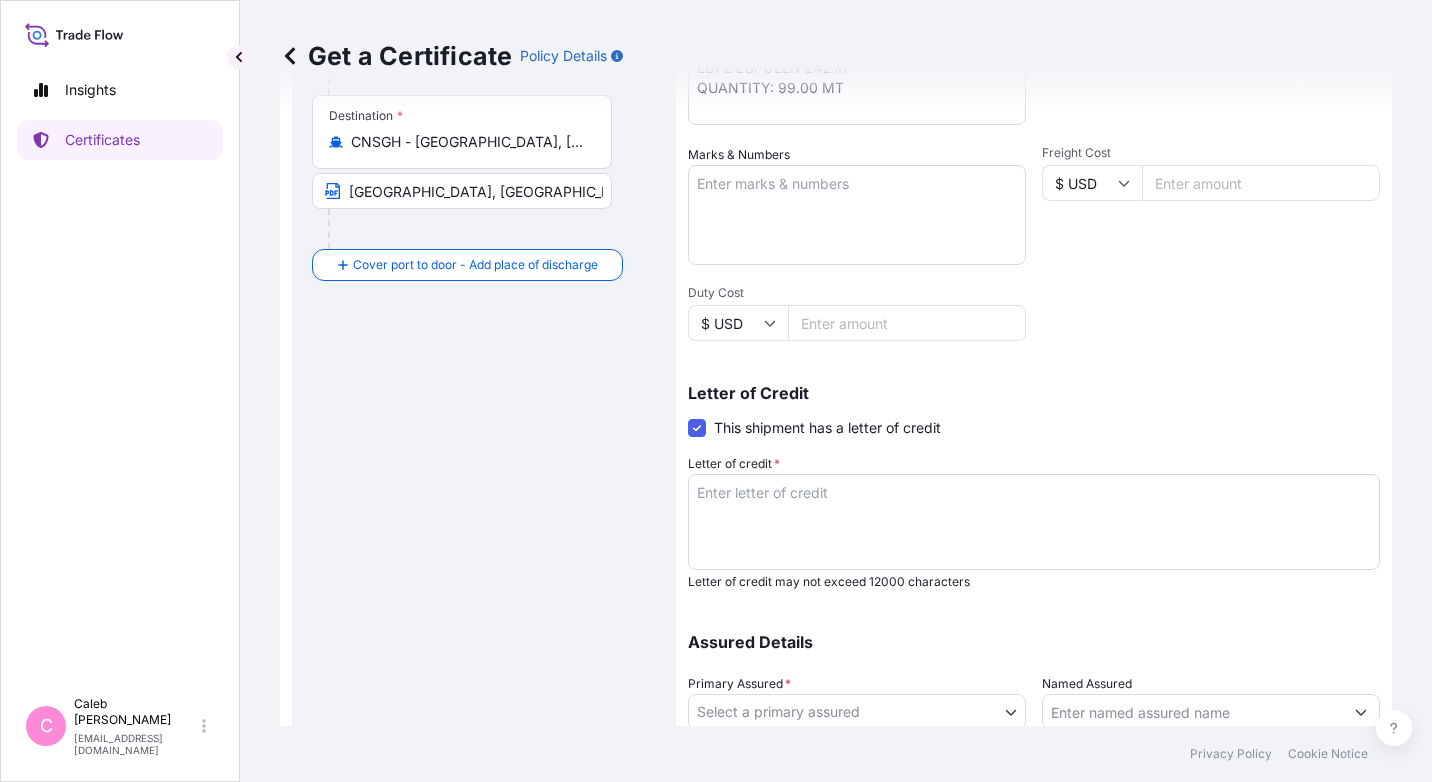 click on "Letter of credit * Letter of credit may not exceed 12000 characters" at bounding box center [1034, 522] 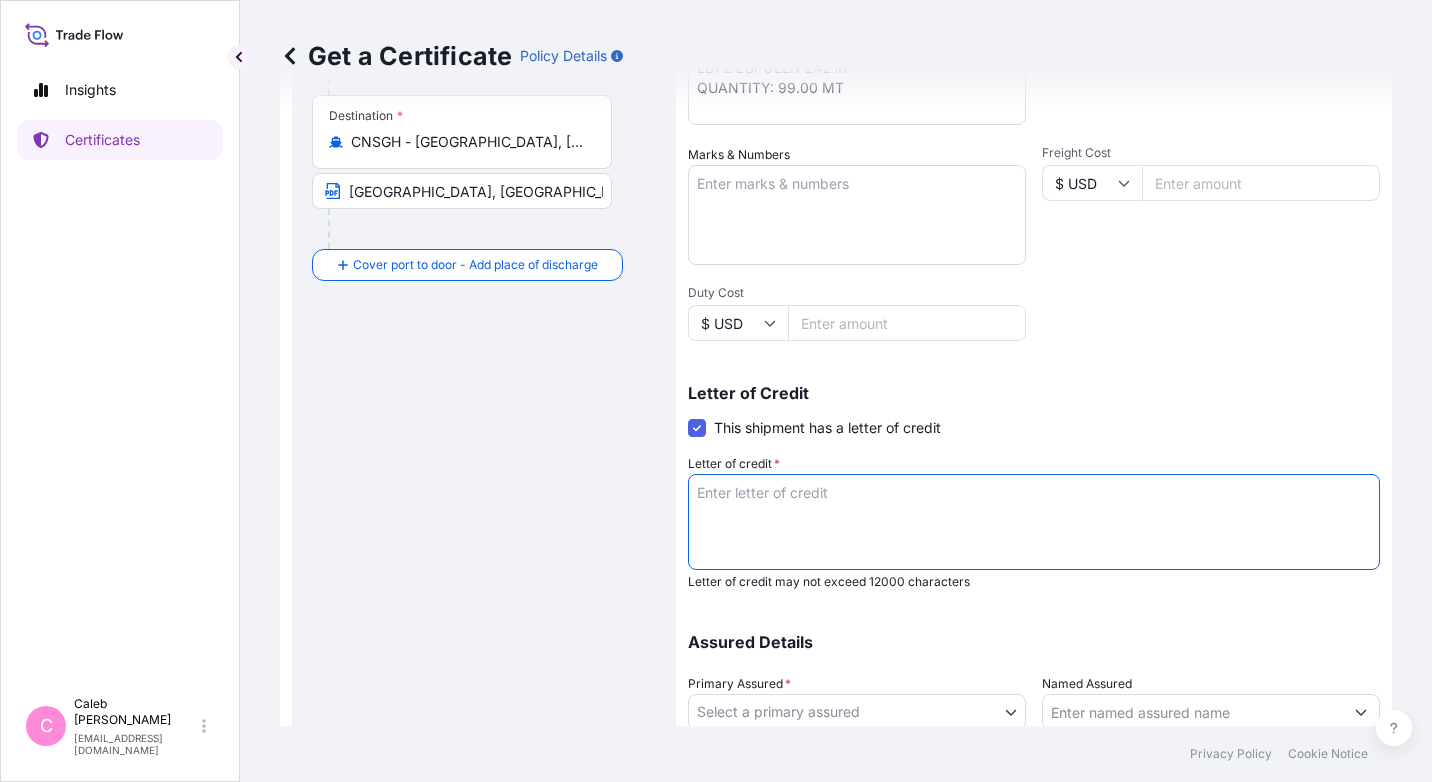 drag, startPoint x: 728, startPoint y: 496, endPoint x: 786, endPoint y: 503, distance: 58.420887 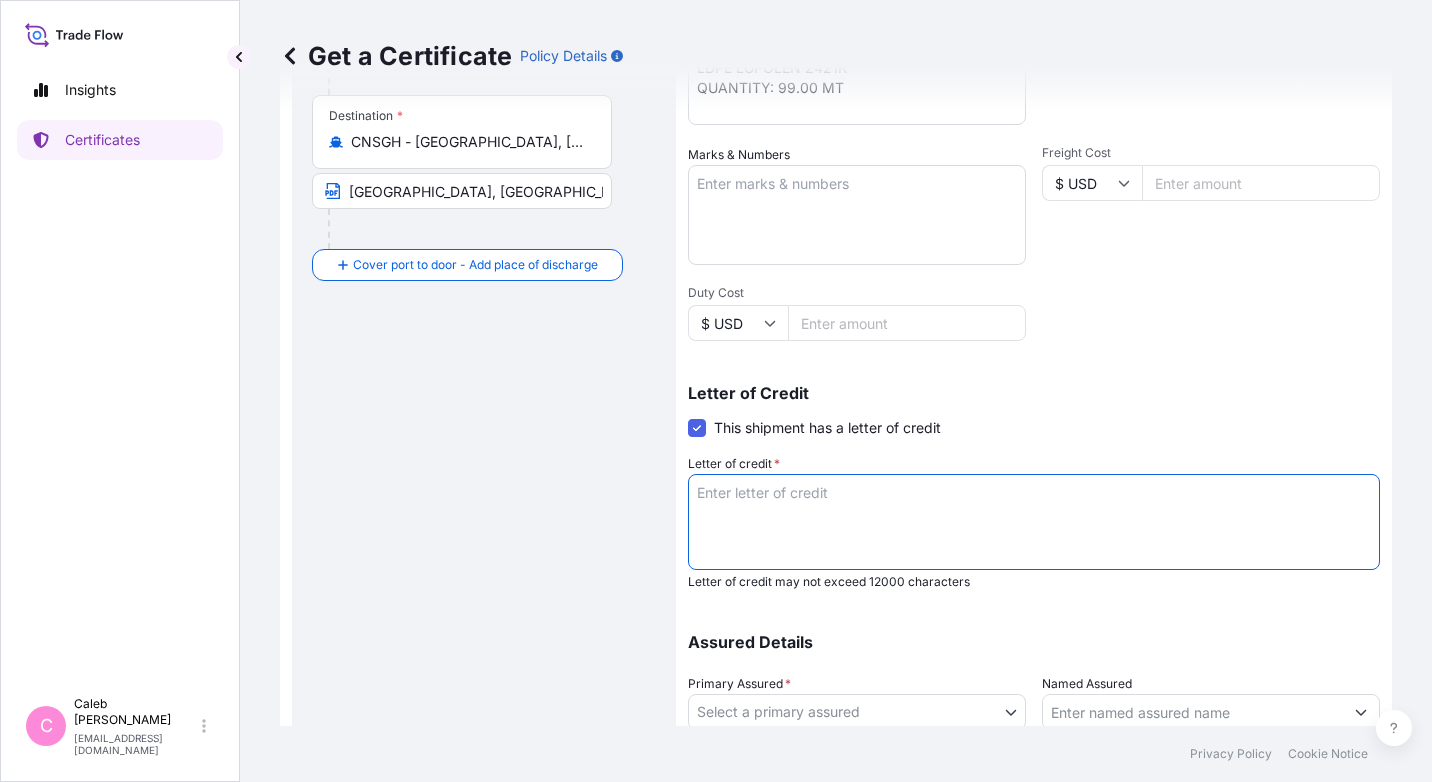 click on "Letter of credit *" at bounding box center (1034, 522) 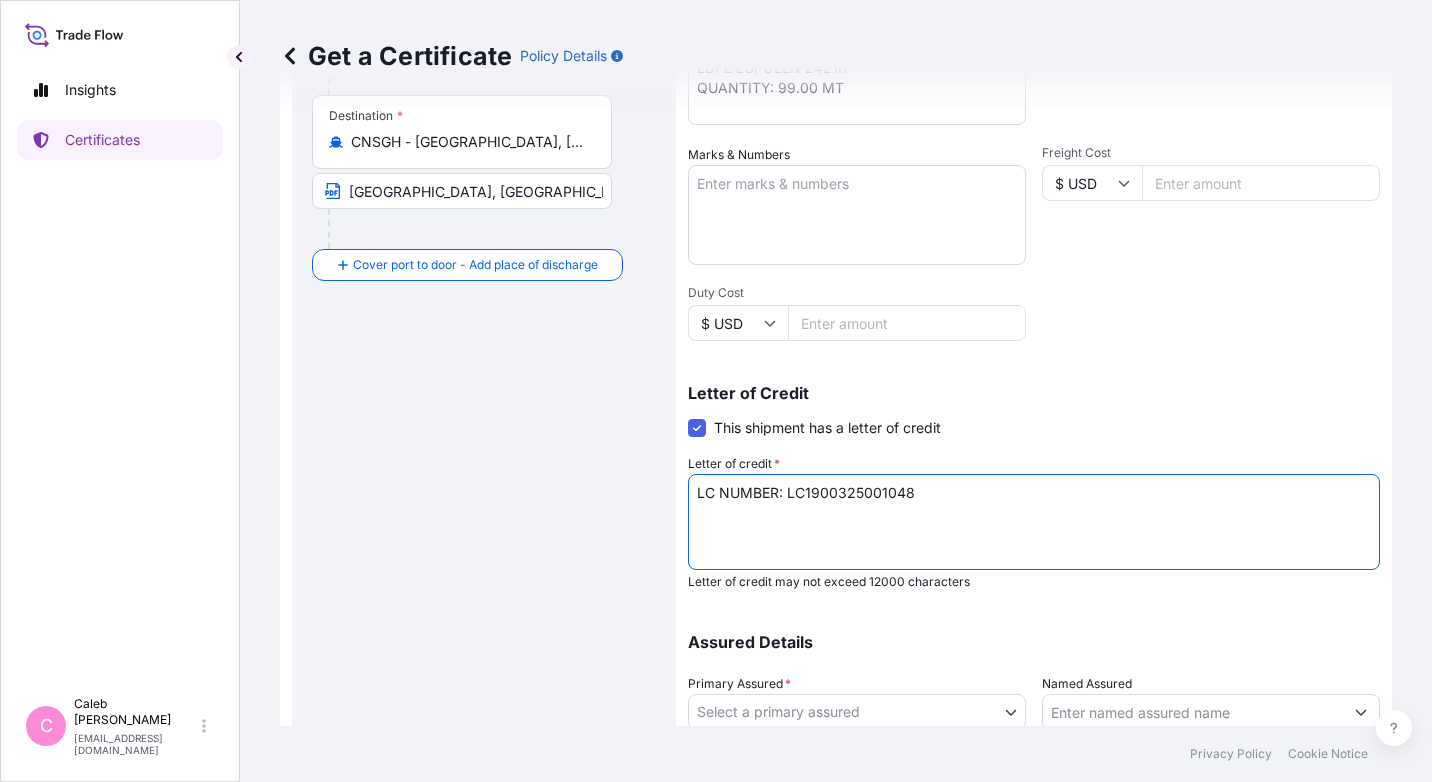 click on "LC NUMBER: LC1900325001048" at bounding box center (1034, 522) 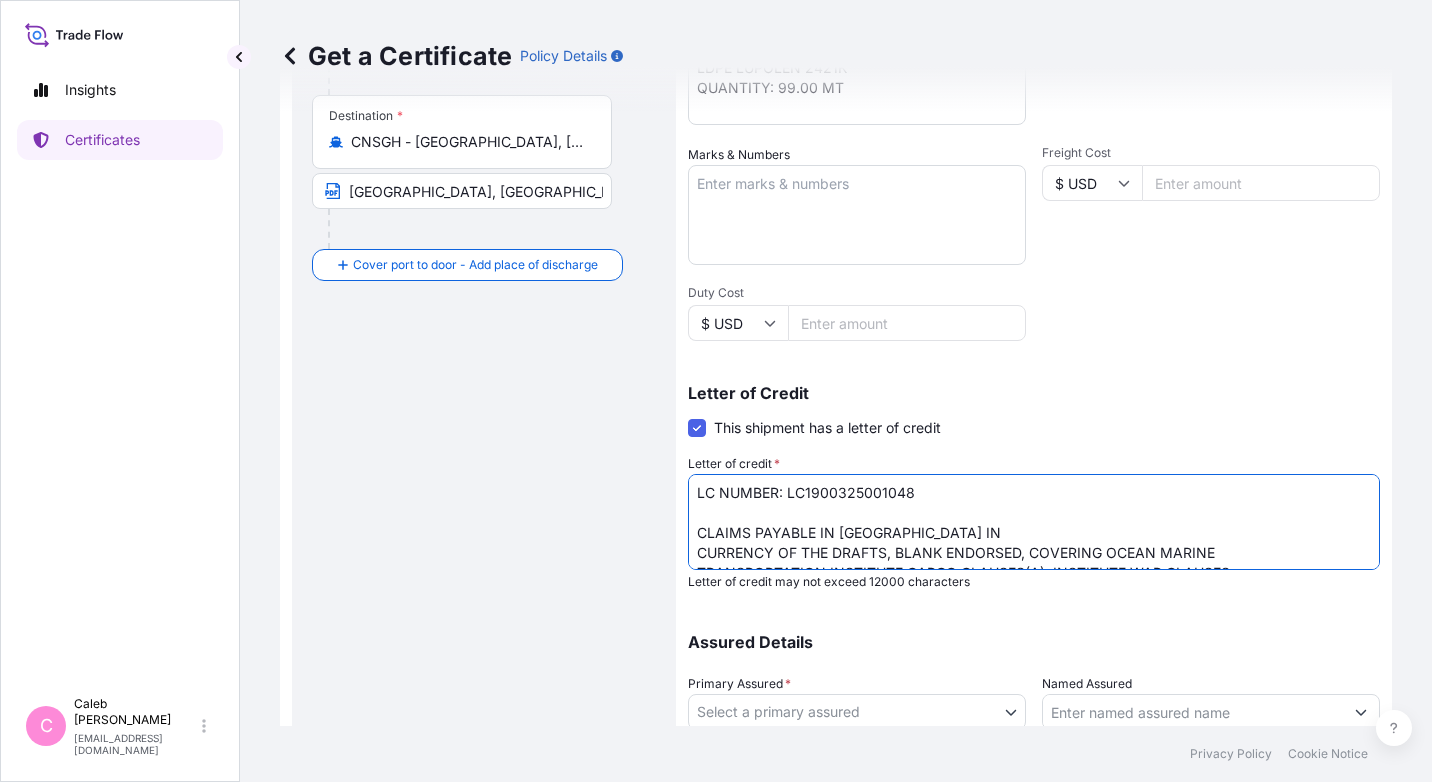 scroll, scrollTop: 52, scrollLeft: 0, axis: vertical 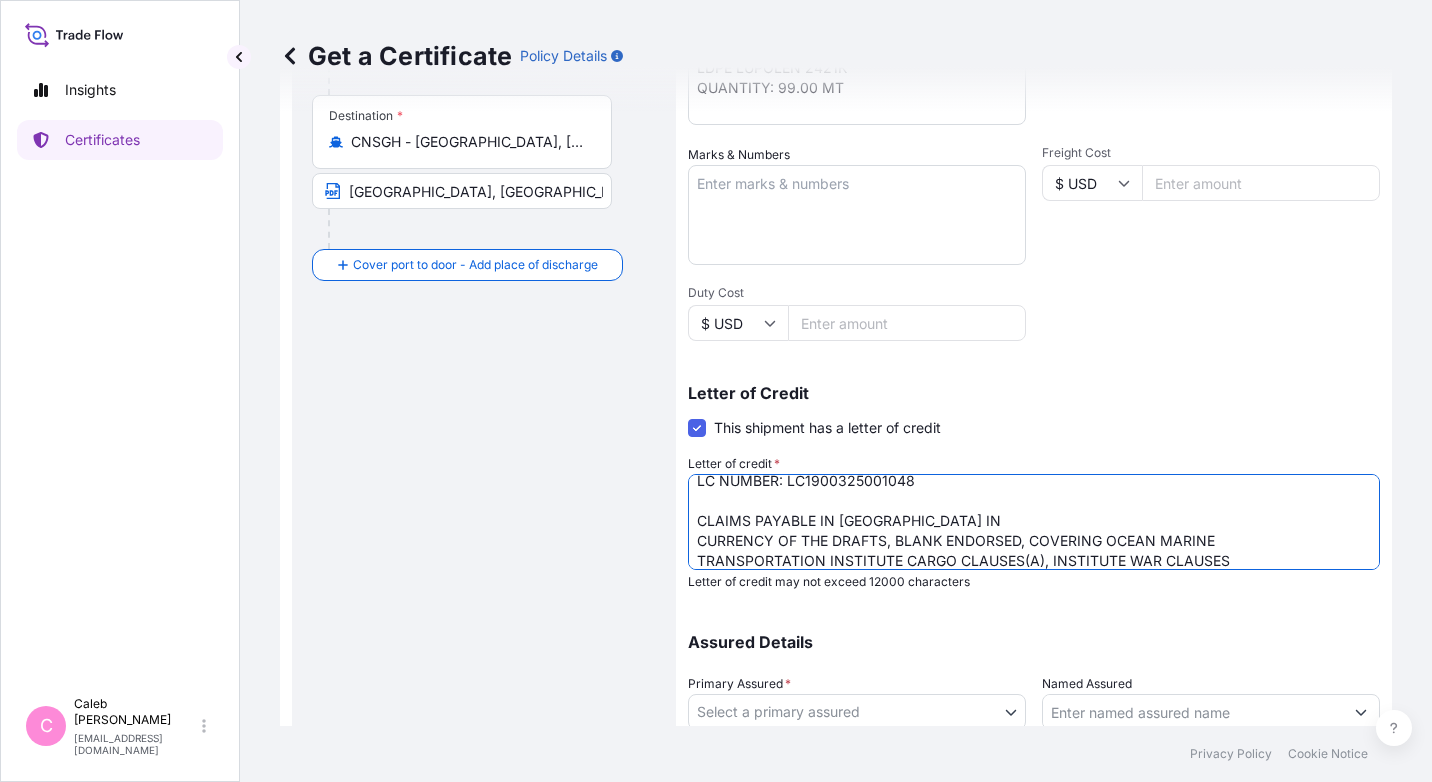 click on "LC NUMBER: LC1900325001048
CLAIMS PAYABLE IN [GEOGRAPHIC_DATA] IN
CURRENCY OF THE DRAFTS, BLANK ENDORSED, COVERING OCEAN MARINE
TRANSPORTATION INSTITUTE CARGO CLAUSES(A), INSTITUTE WAR CLAUSES
(CARGO), INSTITUTE STRIKE CLAUSES(CARGO).
." at bounding box center [1034, 522] 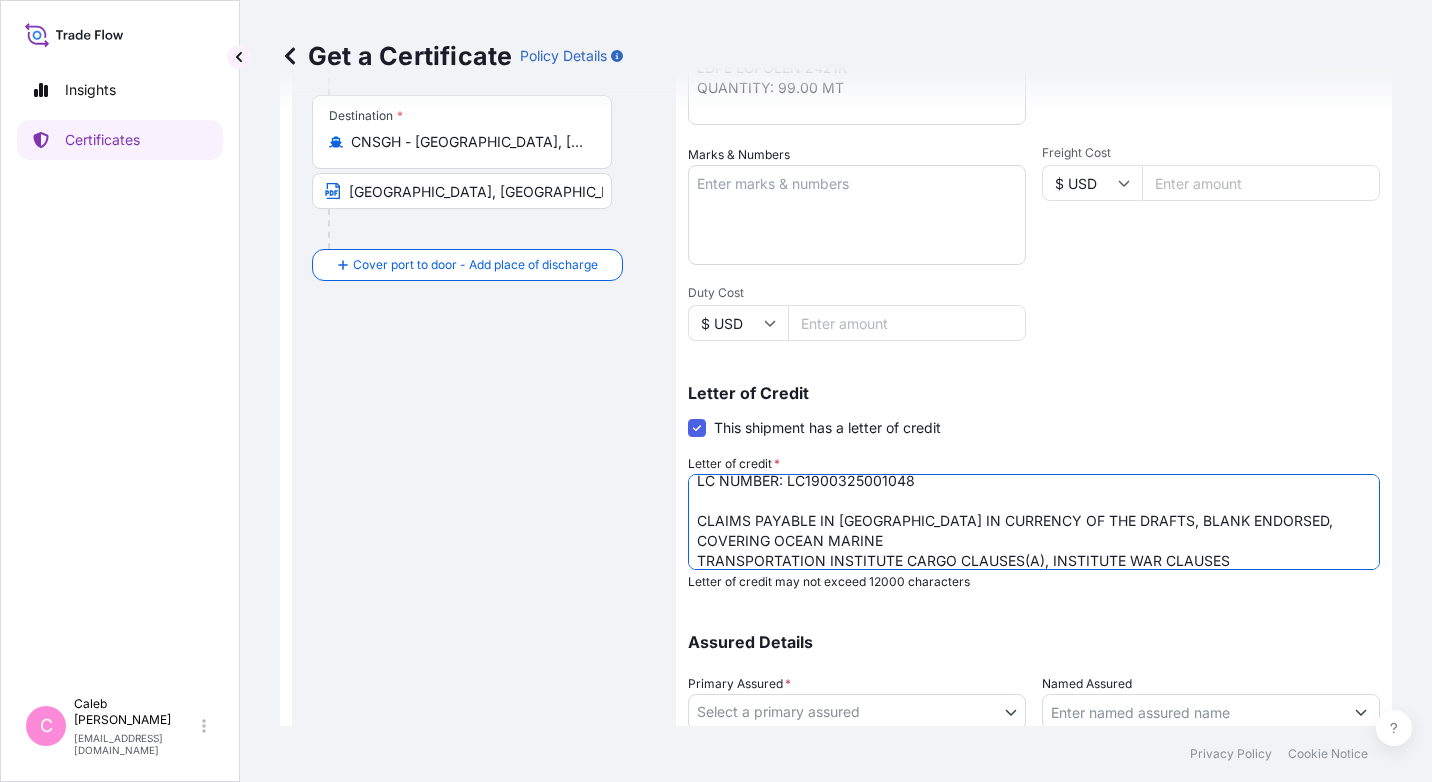 click on "LC NUMBER: LC1900325001048
CLAIMS PAYABLE IN [GEOGRAPHIC_DATA] IN CURRENCY OF THE DRAFTS, BLANK ENDORSED, COVERING OCEAN MARINE
TRANSPORTATION INSTITUTE CARGO CLAUSES(A), INSTITUTE WAR CLAUSES
(CARGO), INSTITUTE STRIKE CLAUSES(CARGO).
." at bounding box center (1034, 522) 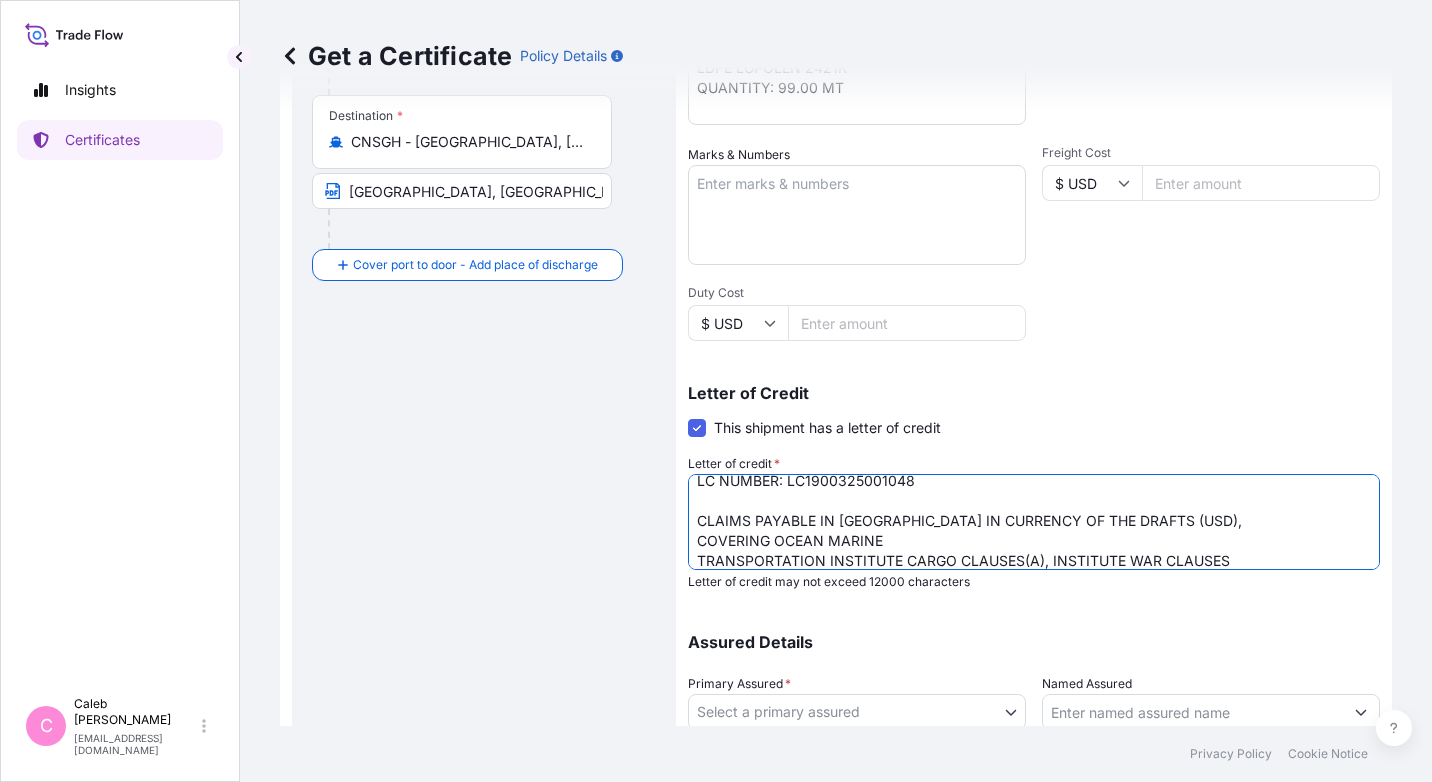 click on "LC NUMBER: LC1900325001048
CLAIMS PAYABLE IN [GEOGRAPHIC_DATA] IN CURRENCY OF THE DRAFTS (USD),
COVERING OCEAN MARINE
TRANSPORTATION INSTITUTE CARGO CLAUSES(A), INSTITUTE WAR CLAUSES
(CARGO), INSTITUTE STRIKE CLAUSES(CARGO).
." at bounding box center [1034, 522] 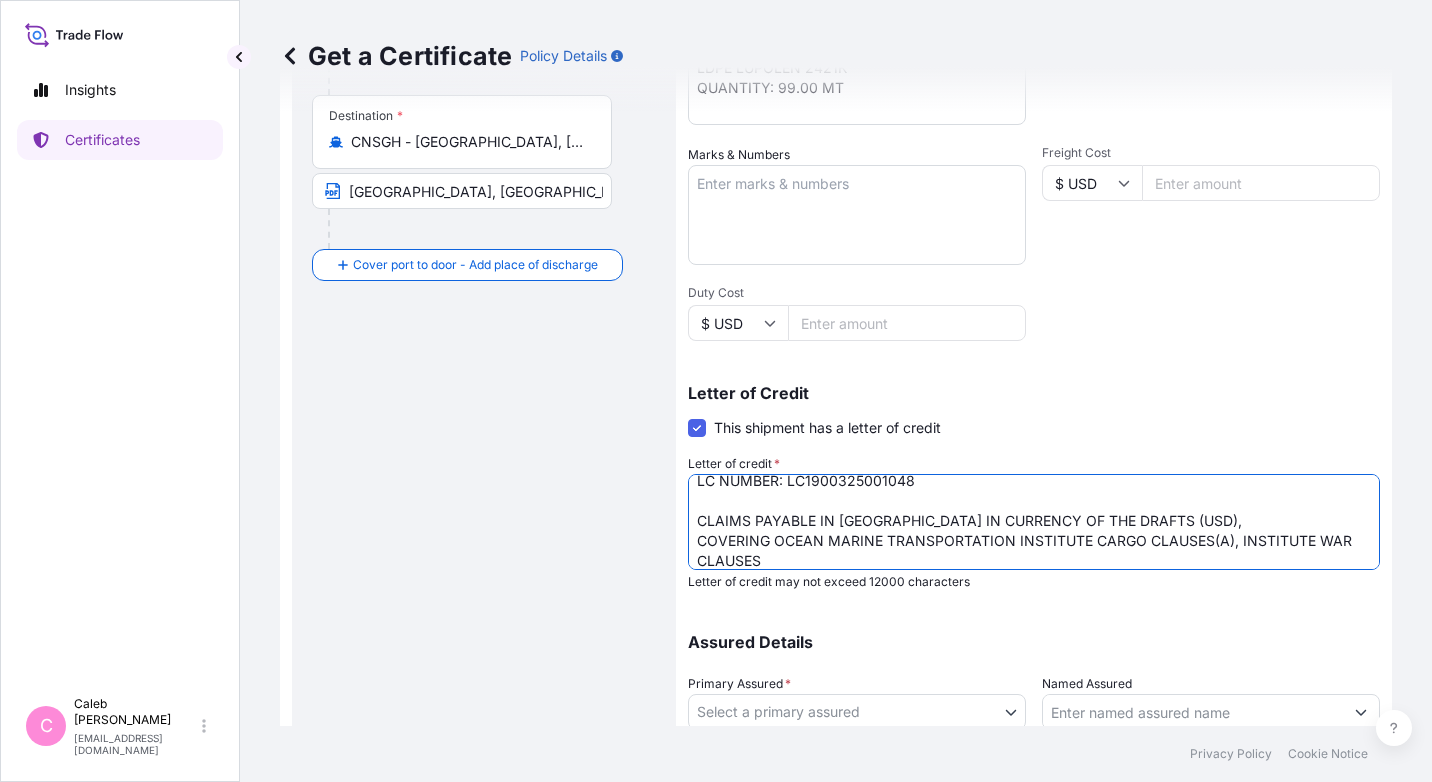 scroll, scrollTop: 52, scrollLeft: 0, axis: vertical 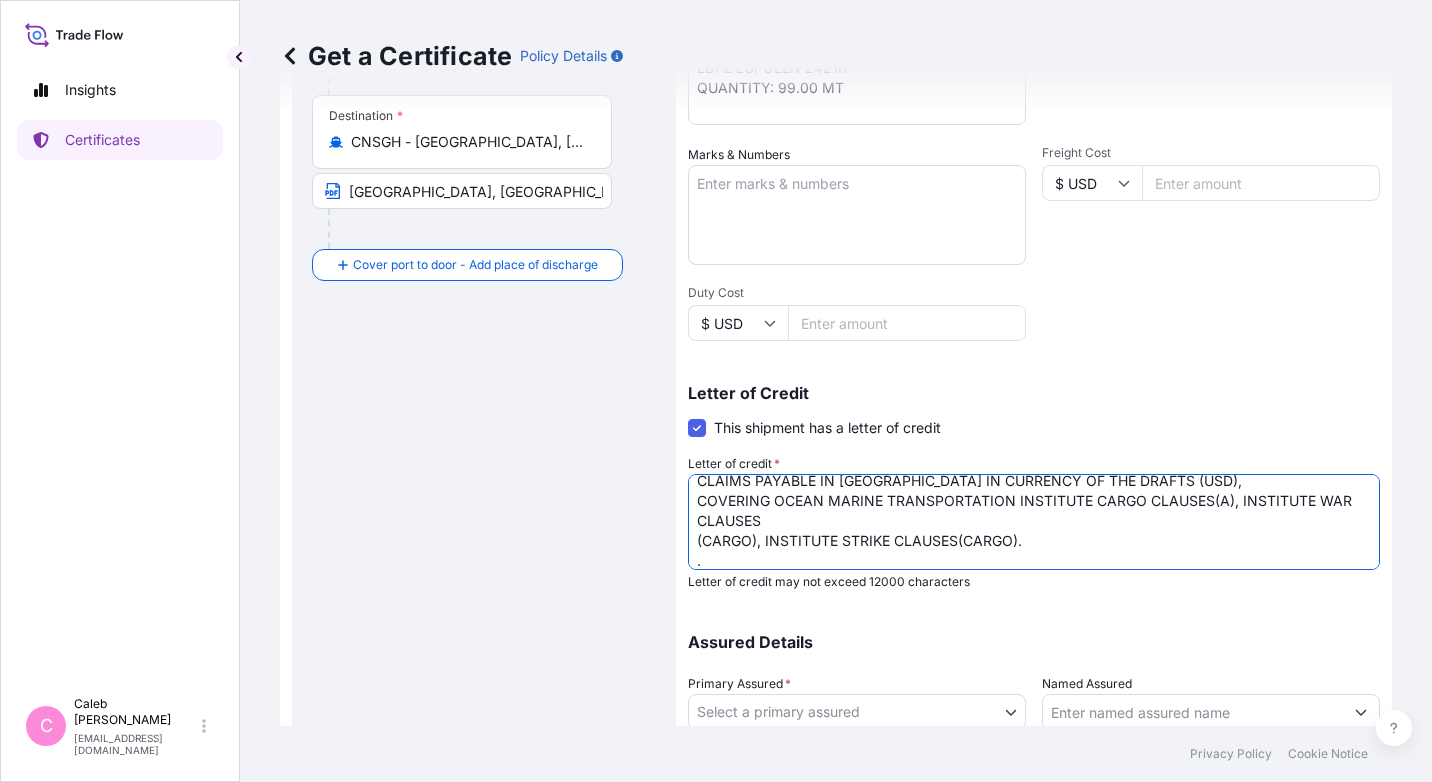 click on "LC NUMBER: LC1900325001048
CLAIMS PAYABLE IN [GEOGRAPHIC_DATA] IN CURRENCY OF THE DRAFTS (USD),
COVERING OCEAN MARINE TRANSPORTATION INSTITUTE CARGO CLAUSES(A), INSTITUTE WAR CLAUSES
(CARGO), INSTITUTE STRIKE CLAUSES(CARGO).
." at bounding box center [1034, 522] 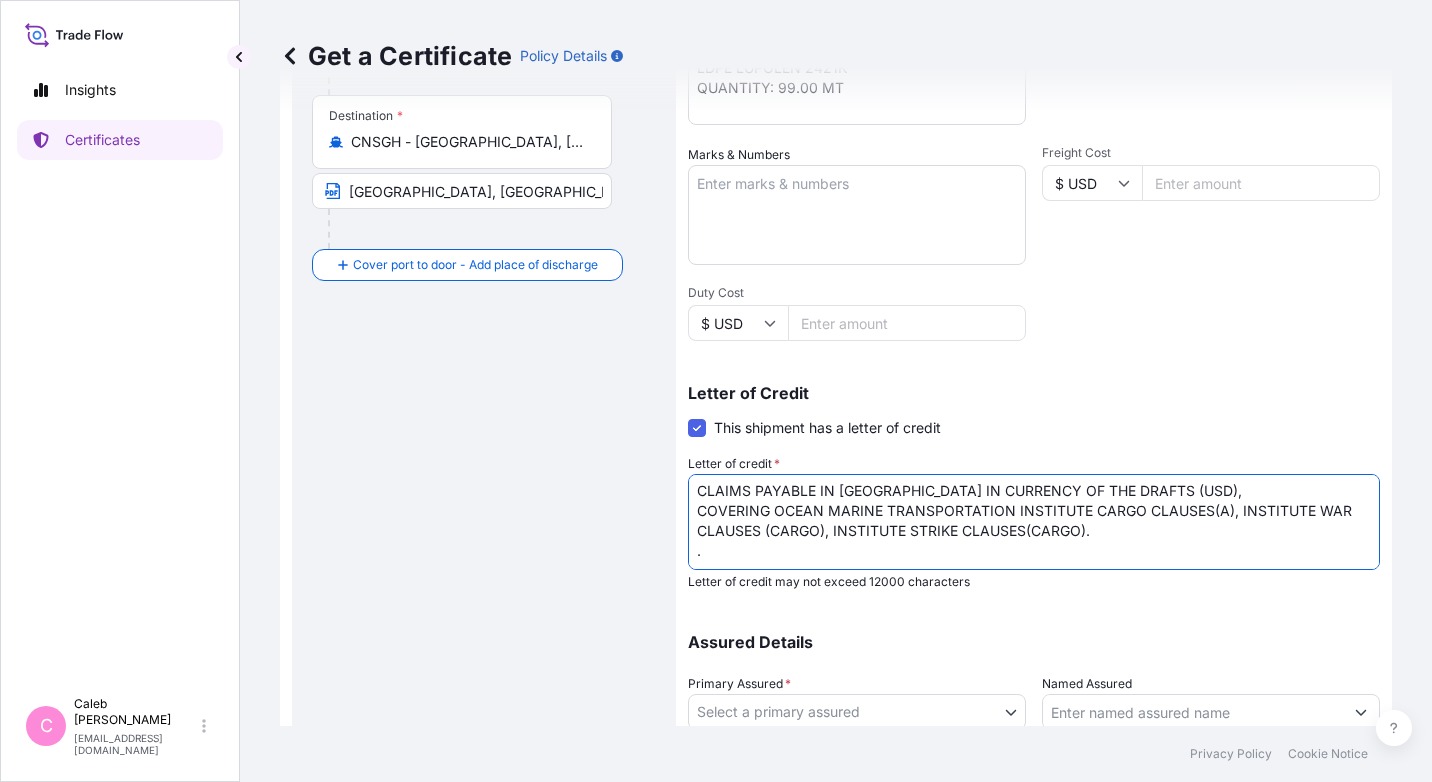 scroll, scrollTop: 42, scrollLeft: 0, axis: vertical 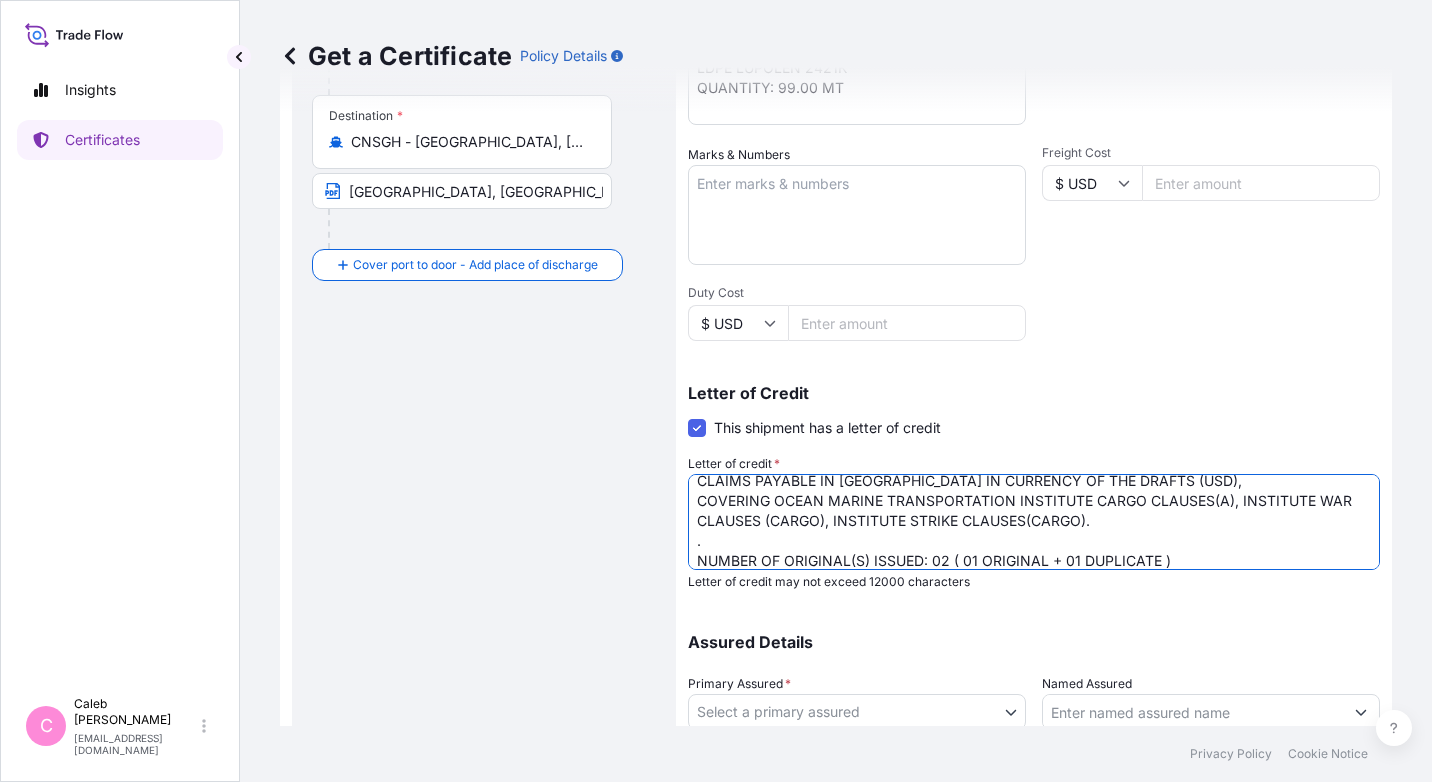click on "LC NUMBER: LC1900325001048
CLAIMS PAYABLE IN [GEOGRAPHIC_DATA] IN CURRENCY OF THE DRAFTS (USD),
COVERING OCEAN MARINE TRANSPORTATION INSTITUTE CARGO CLAUSES(A), INSTITUTE WAR CLAUSES (CARGO), INSTITUTE STRIKE CLAUSES(CARGO).
.
NUMBER OF ORIGINAL(S) ISSUED: 02 ( 01 ORIGINAL + 01 DUPLICATE )" at bounding box center (1034, 522) 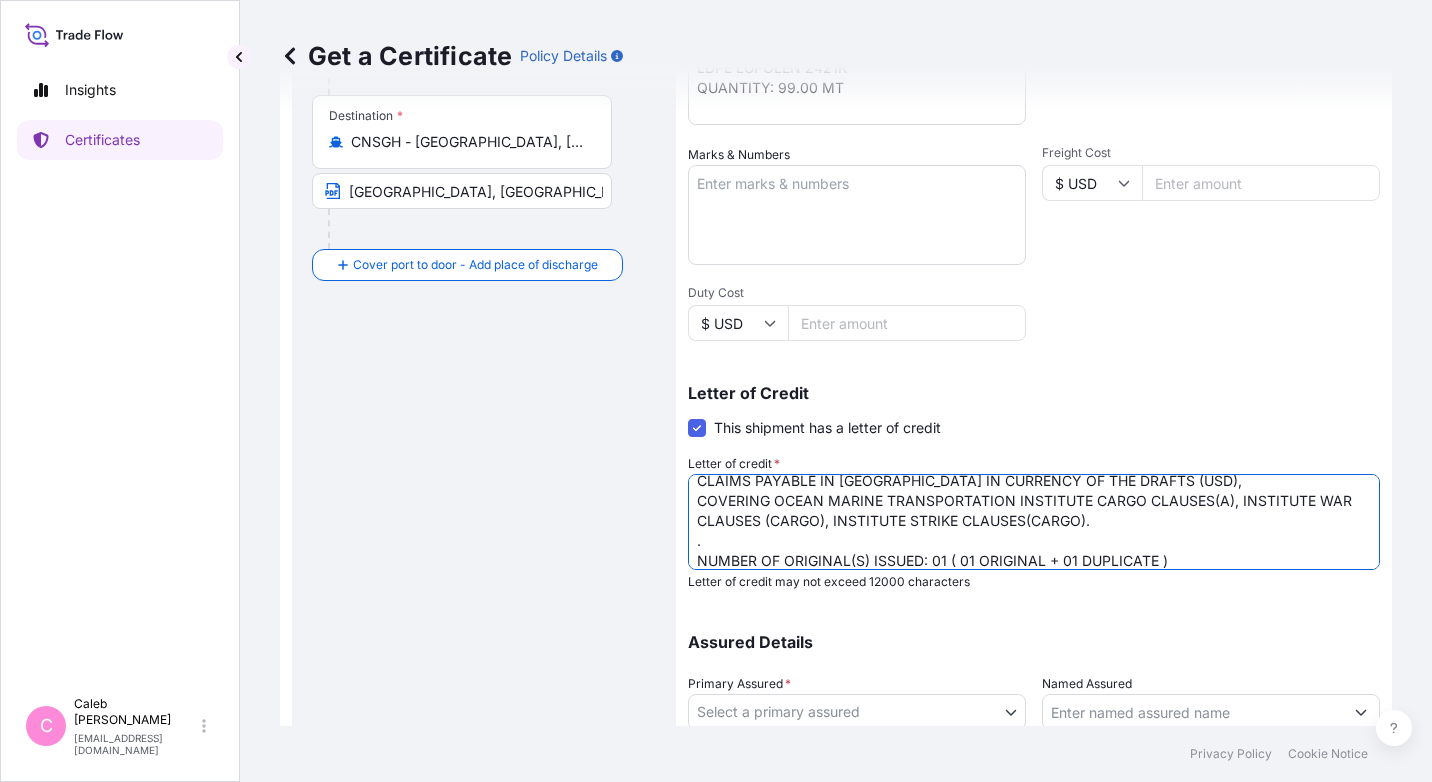 click on "LC NUMBER: LC1900325001048
CLAIMS PAYABLE IN [GEOGRAPHIC_DATA] IN CURRENCY OF THE DRAFTS (USD),
COVERING OCEAN MARINE TRANSPORTATION INSTITUTE CARGO CLAUSES(A), INSTITUTE WAR CLAUSES (CARGO), INSTITUTE STRIKE CLAUSES(CARGO).
.
NUMBER OF ORIGINAL(S) ISSUED: 01 ( 01 ORIGINAL + 01 DUPLICATE )" at bounding box center [1034, 522] 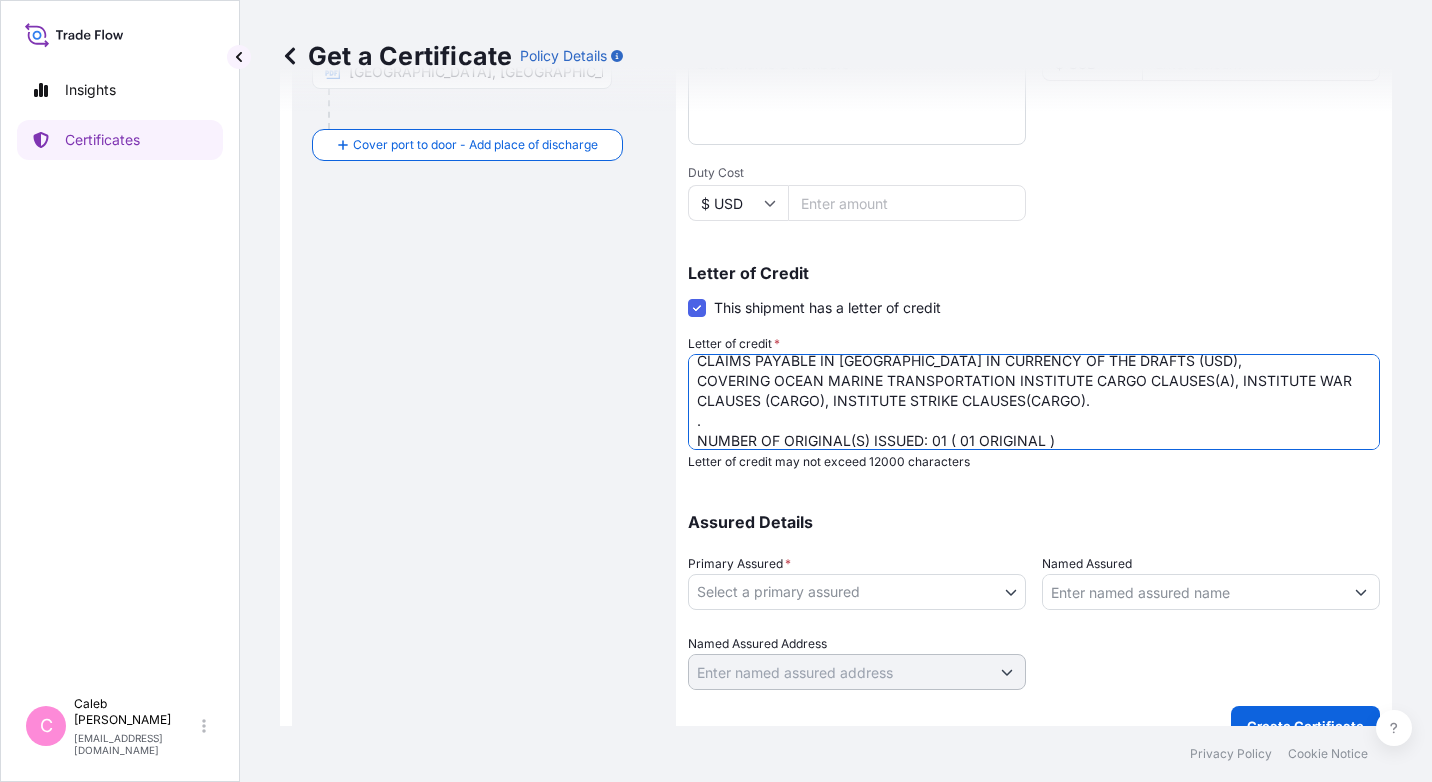 scroll, scrollTop: 571, scrollLeft: 0, axis: vertical 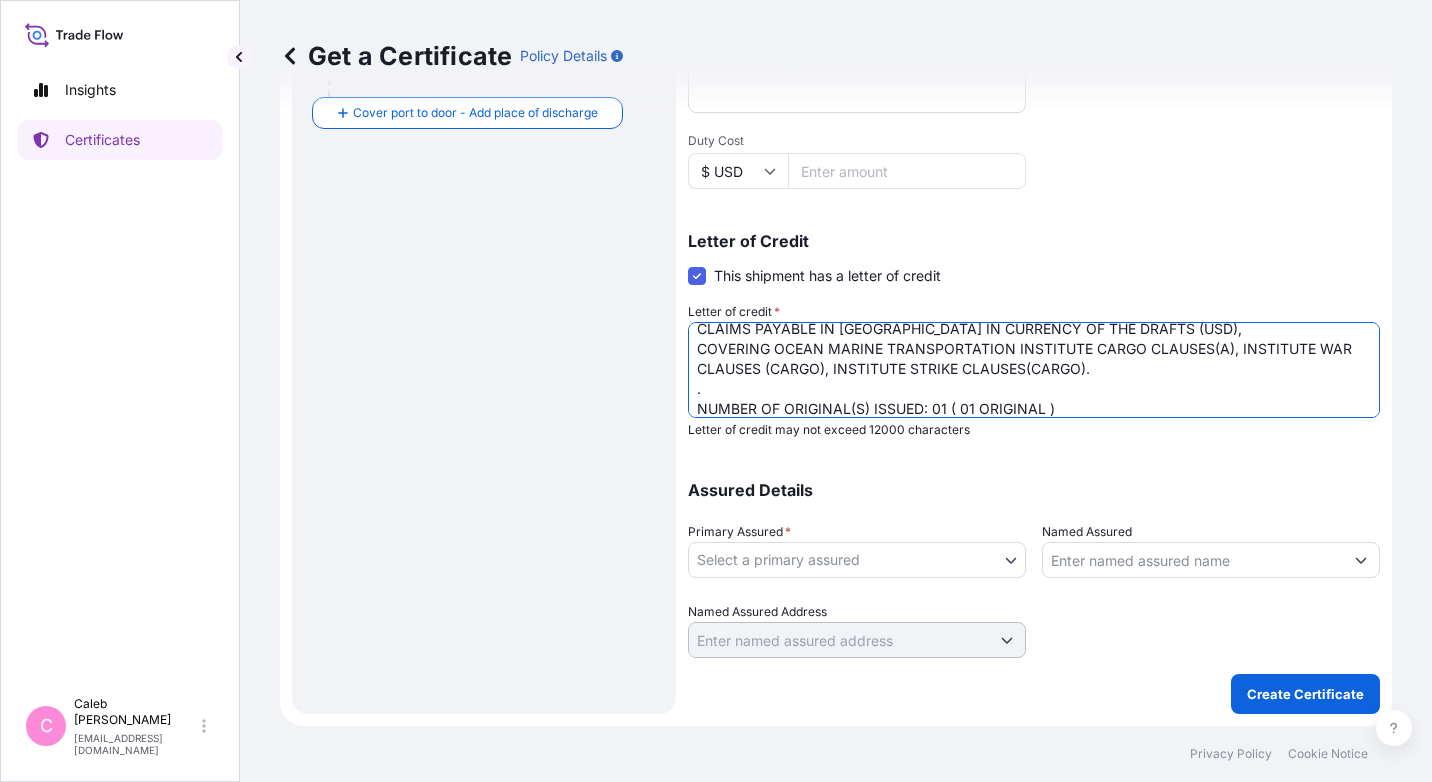 type on "LC NUMBER: LC1900325001048
CLAIMS PAYABLE IN [GEOGRAPHIC_DATA] IN CURRENCY OF THE DRAFTS (USD),
COVERING OCEAN MARINE TRANSPORTATION INSTITUTE CARGO CLAUSES(A), INSTITUTE WAR CLAUSES (CARGO), INSTITUTE STRIKE CLAUSES(CARGO).
.
NUMBER OF ORIGINAL(S) ISSUED: 01 ( 01 ORIGINAL )" 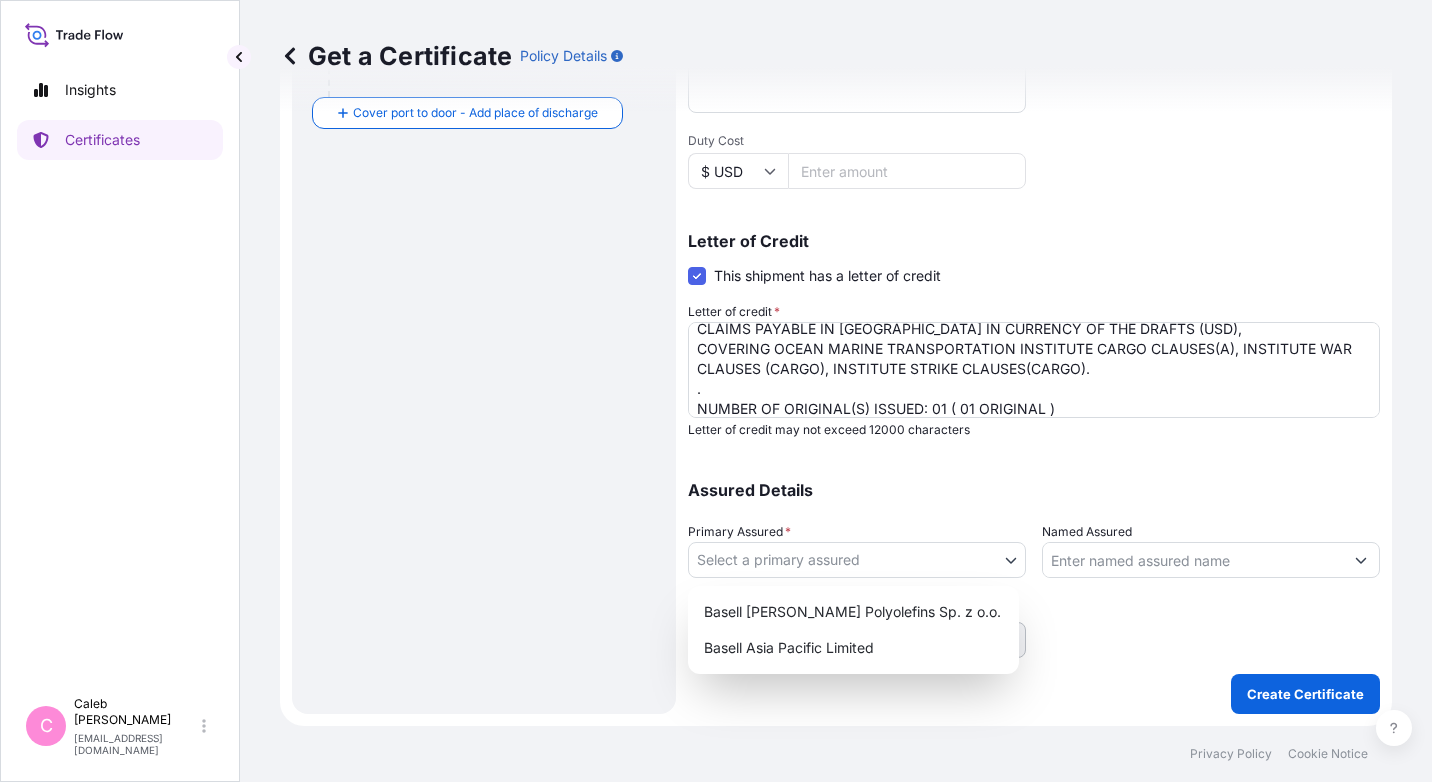 click on "Insights Certificates C [PERSON_NAME] [EMAIL_ADDRESS][DOMAIN_NAME] Get a Certificate Policy Details Route Details Reset Route Details   Cover door to port - Add loading place Place of loading Road / [GEOGRAPHIC_DATA] / Inland Origin * [GEOGRAPHIC_DATA], [GEOGRAPHIC_DATA] [GEOGRAPHIC_DATA], [GEOGRAPHIC_DATA] Main transport mode [GEOGRAPHIC_DATA] Destination * CNSGH - [GEOGRAPHIC_DATA], [GEOGRAPHIC_DATA] [GEOGRAPHIC_DATA], [GEOGRAPHIC_DATA] Cover port to door - Add place of discharge Road / Inland Road / Inland Place of Discharge Shipment Details Issue date * [DATE] Date of Departure * [DATE] Date of Arrival mm / dd / yyyy Commodity * Polymers and dry chemicals in bulk Packing Category Commercial Invoice Value    * $ USD 101970 Reference SO# 5013140781 Description of Cargo * COMMODITY:
LDPE LUPOLEN 2421K
QUANTITY: 99.00 MT Vessel name HMM HANBADA V.0015E Marks & Numbers Freight Cost   $ USD Duty Cost   $ USD Letter of Credit This shipment has a letter of credit Letter of credit * Letter of credit may not exceed 12000 characters Assured Details Primary Assured *" at bounding box center (716, 391) 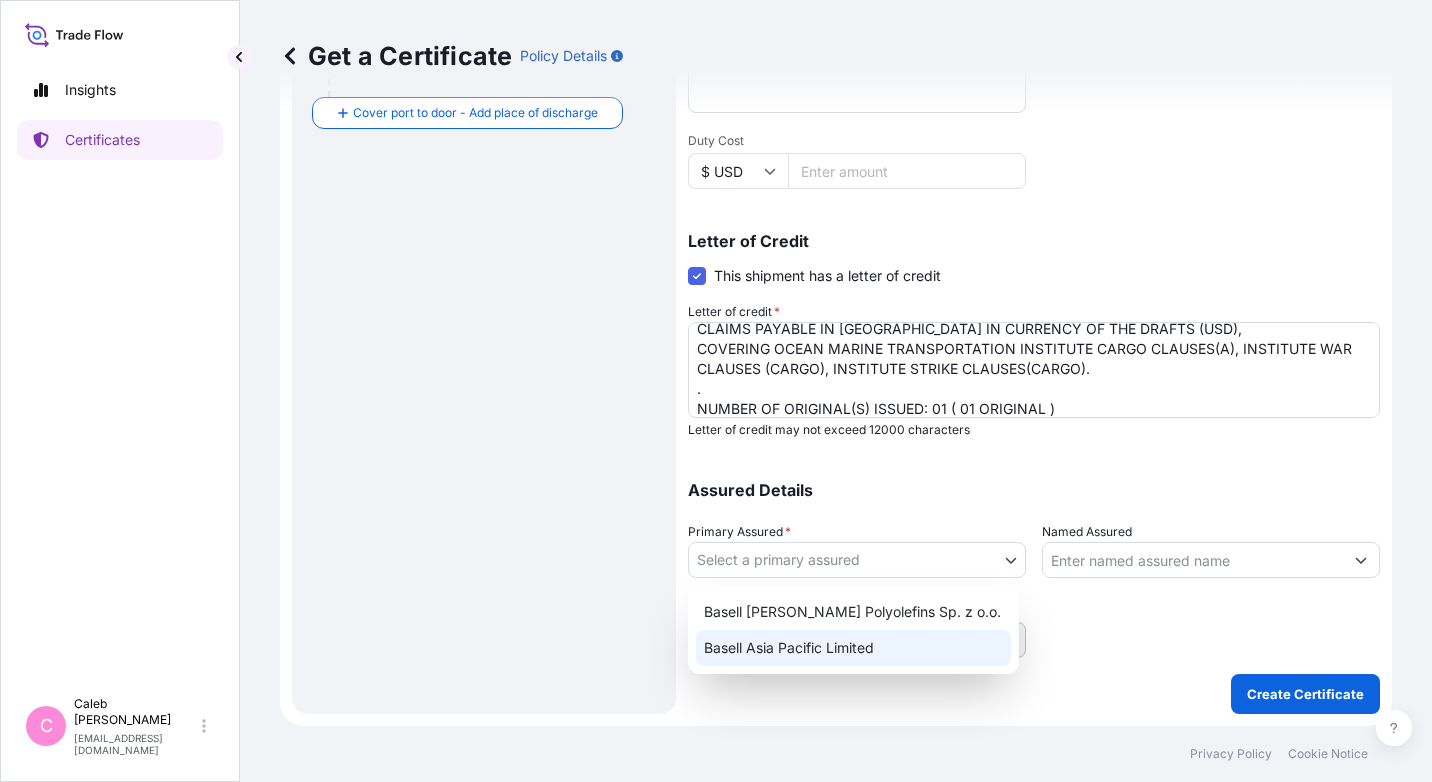 click on "Basell Asia Pacific Limited" at bounding box center [853, 648] 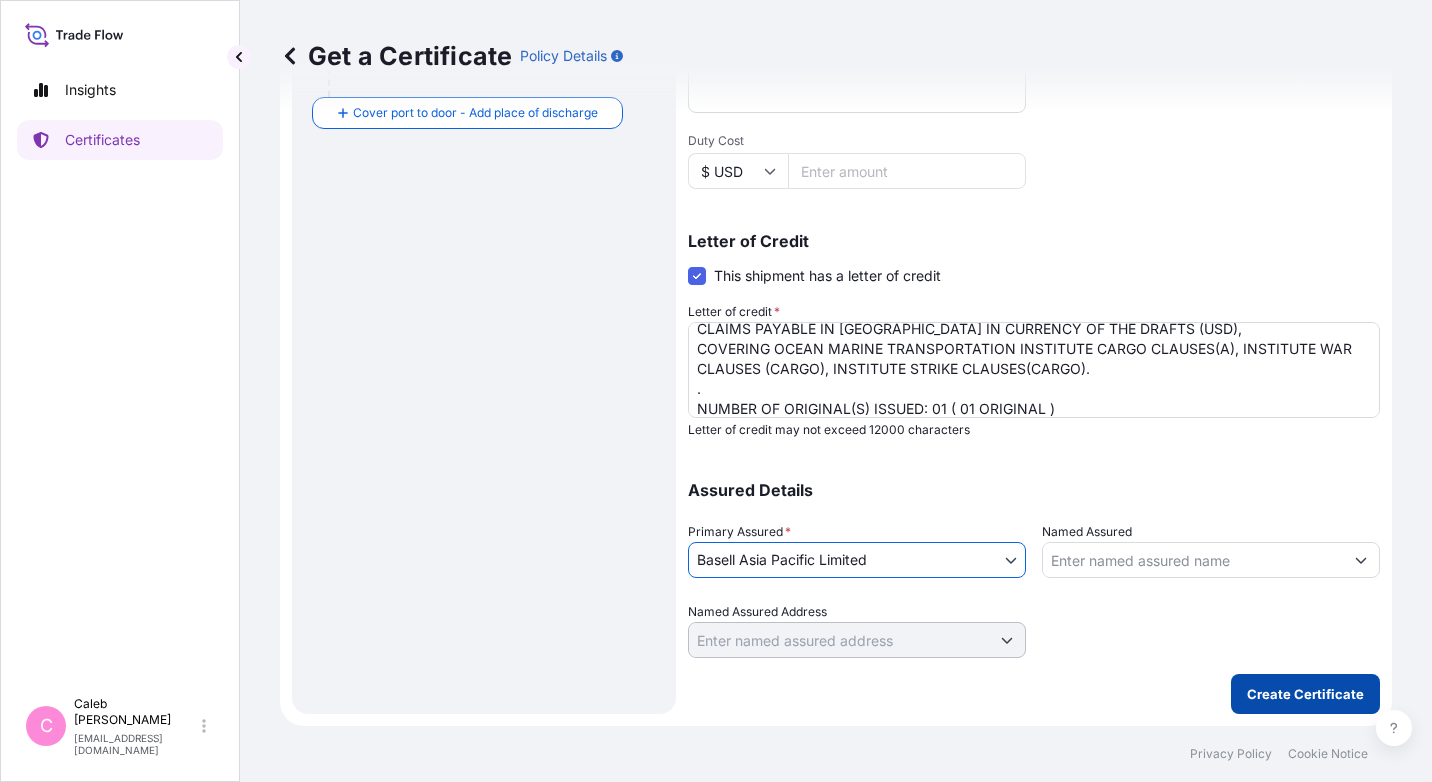 click on "Create Certificate" at bounding box center (1305, 694) 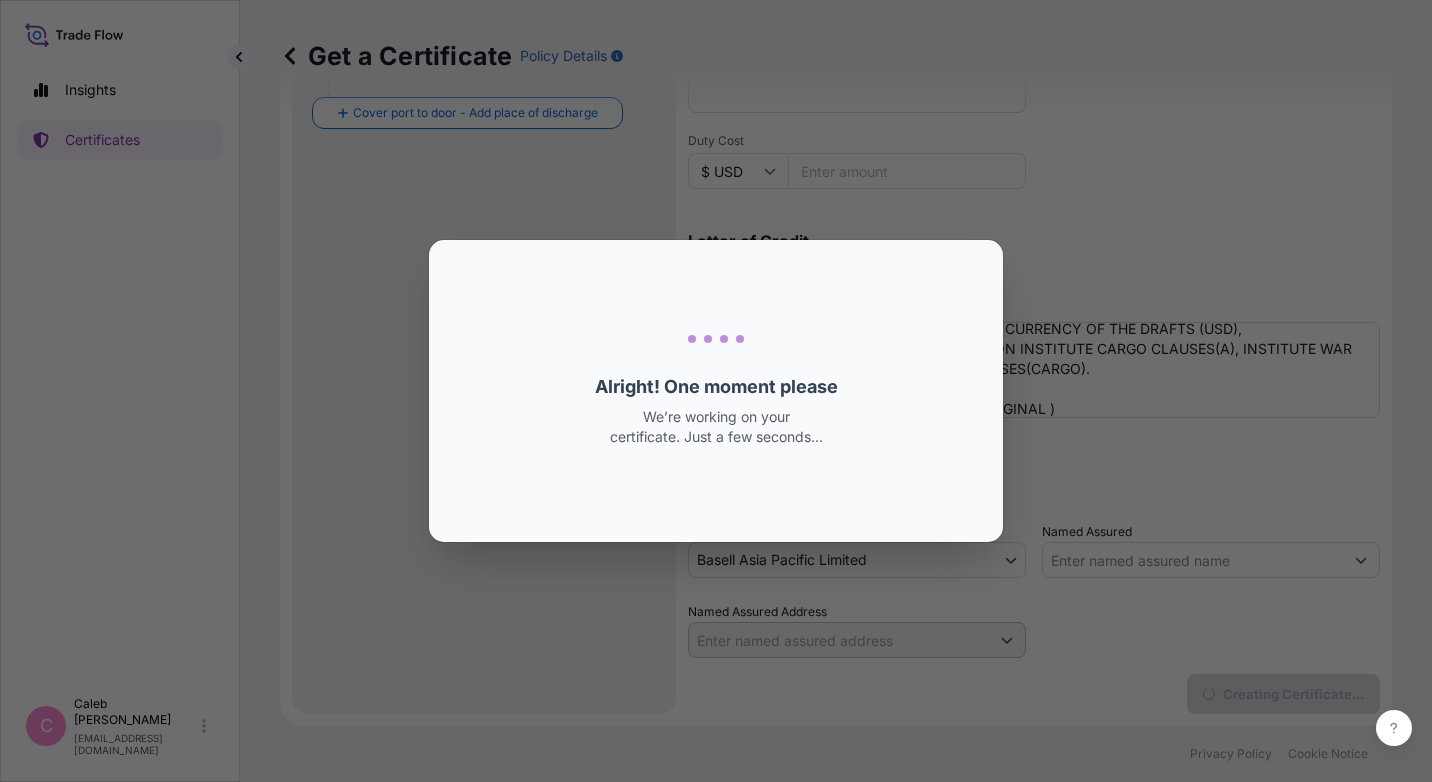 scroll, scrollTop: 0, scrollLeft: 0, axis: both 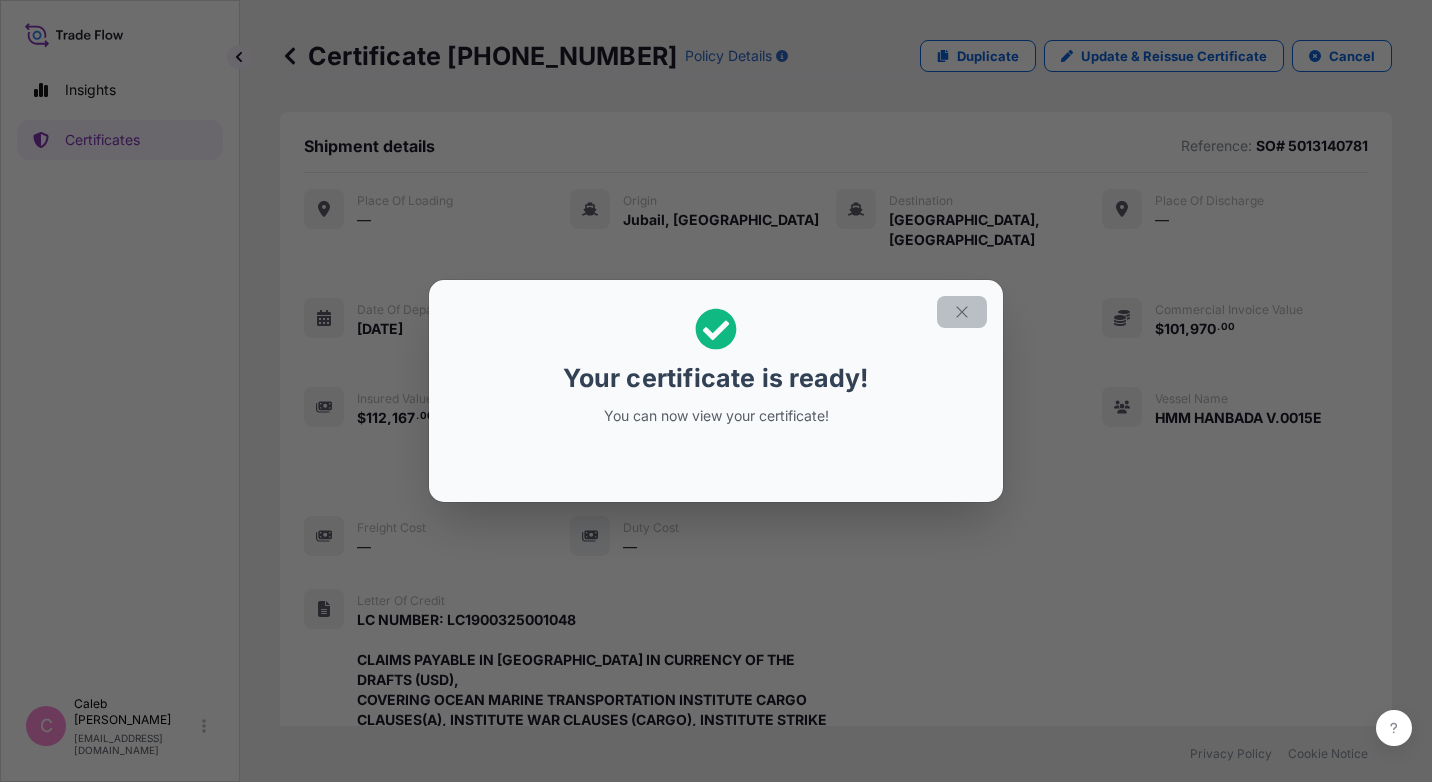 click 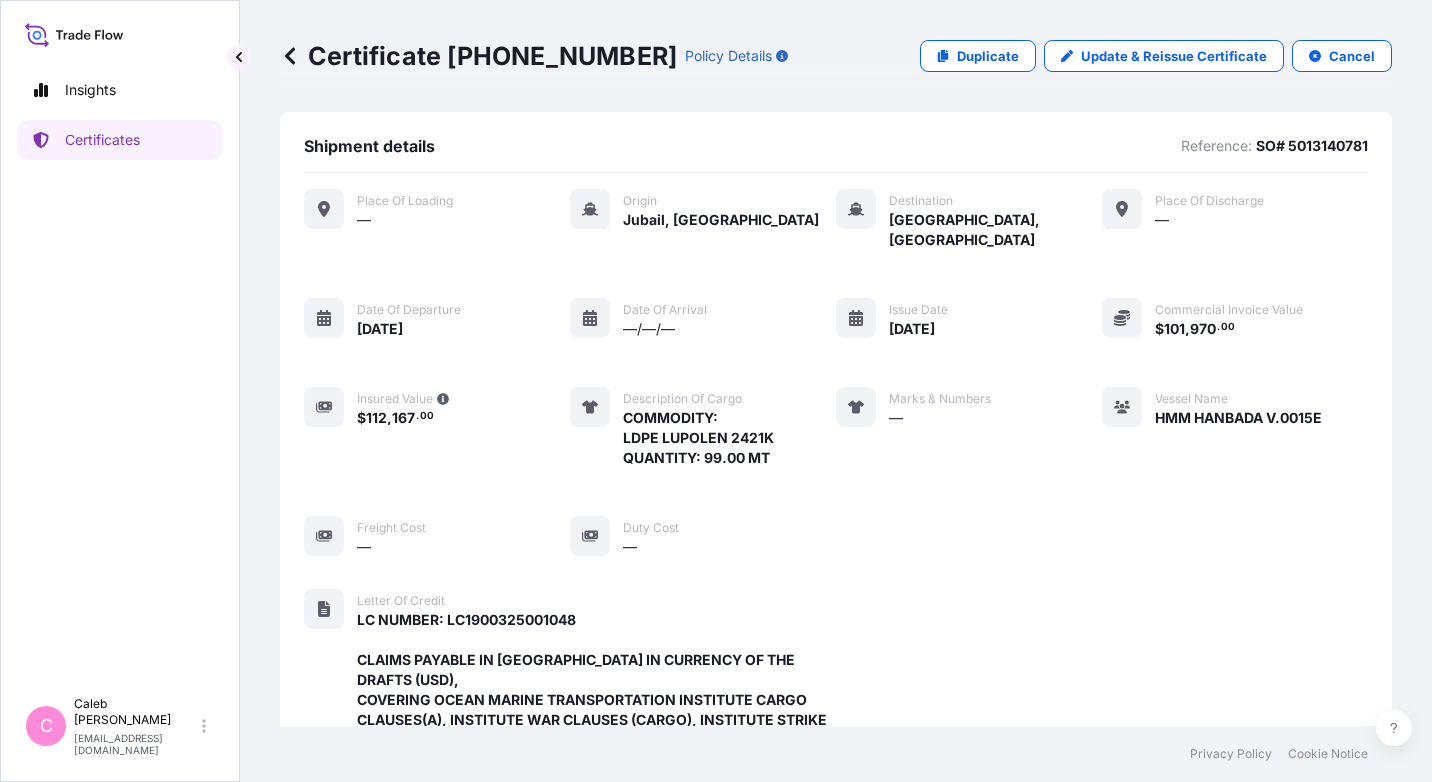 scroll, scrollTop: 658, scrollLeft: 0, axis: vertical 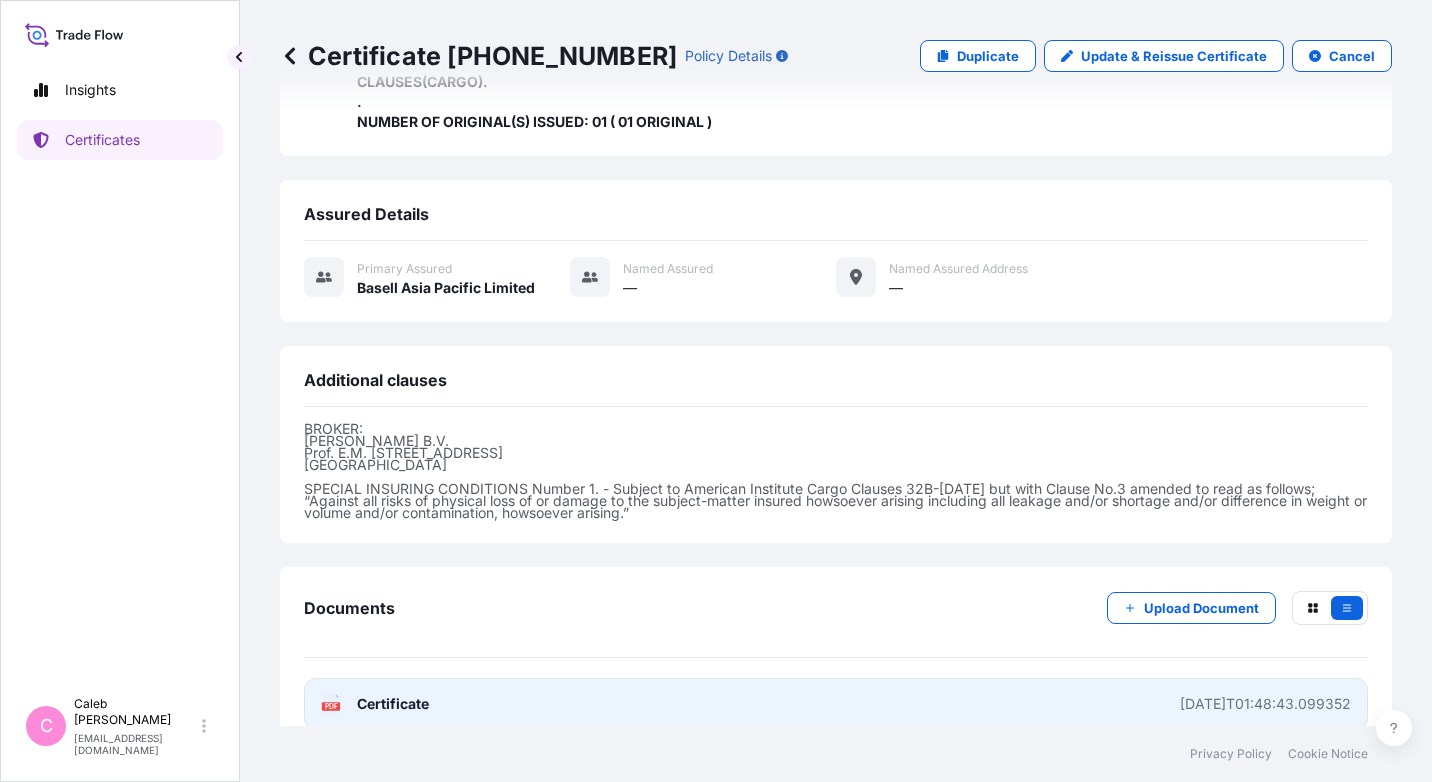 click on "PDF Certificate [DATE]T01:48:43.099352" at bounding box center (836, 704) 